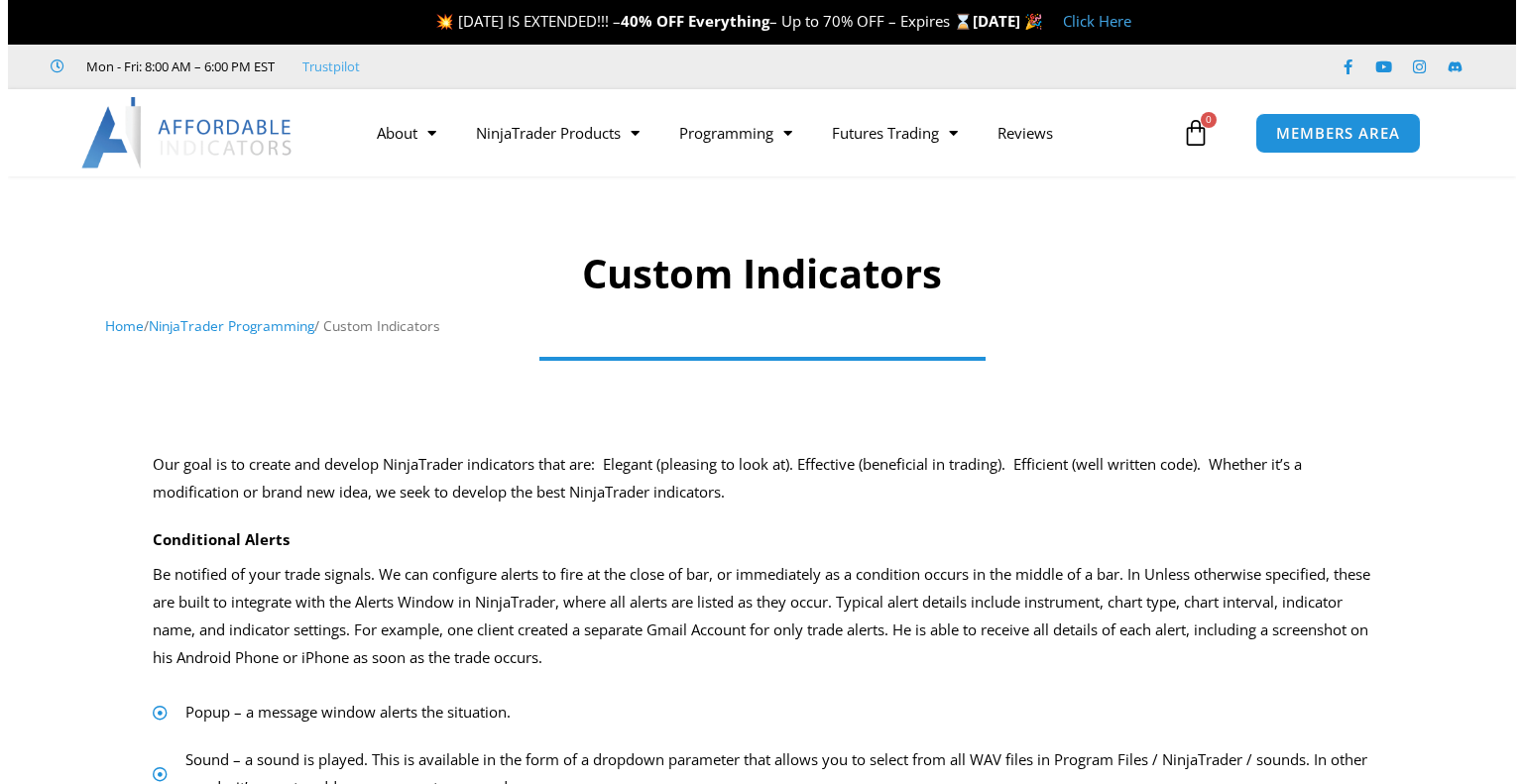 scroll, scrollTop: 0, scrollLeft: 0, axis: both 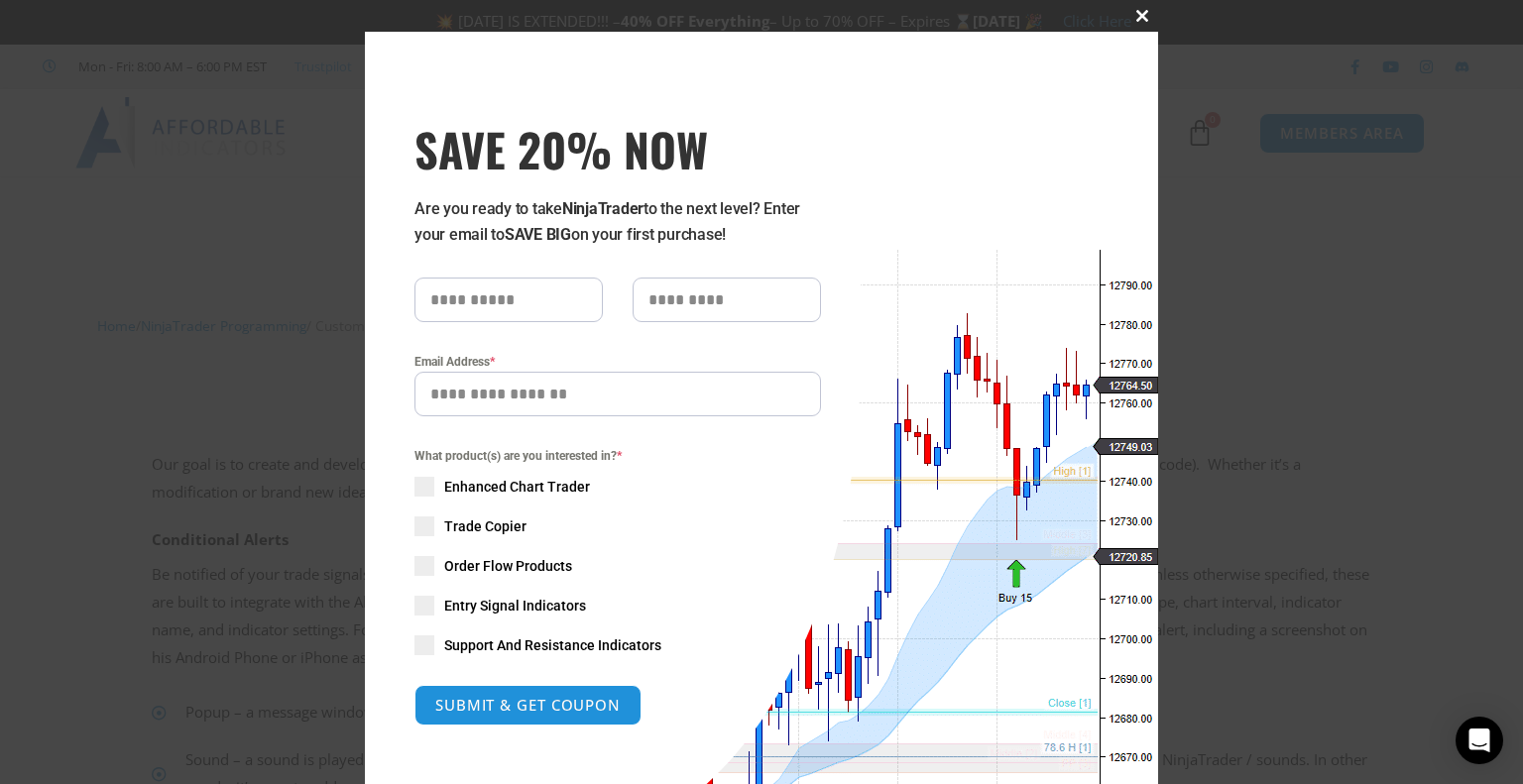 click at bounding box center (1142, 16) 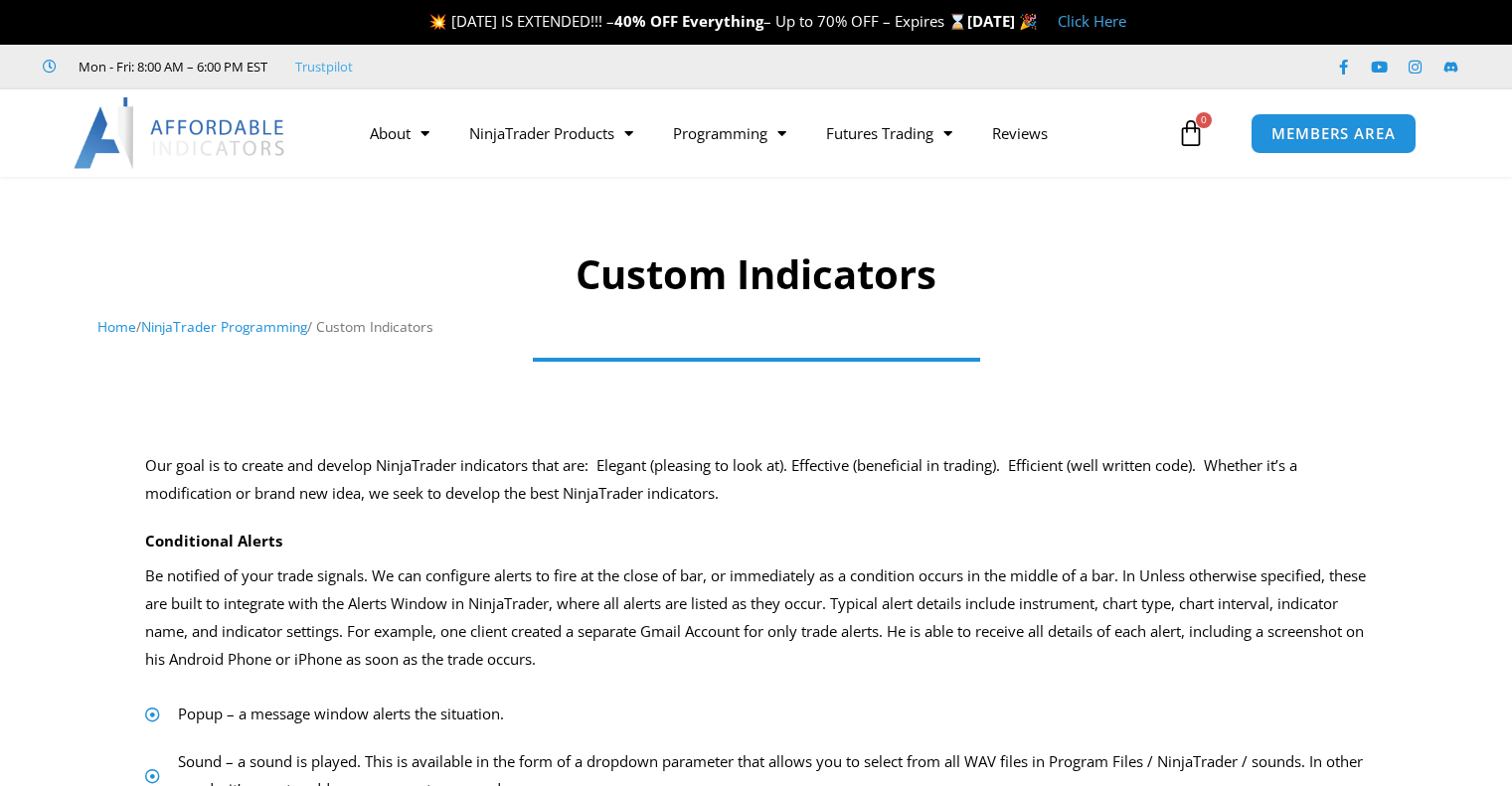 scroll, scrollTop: 0, scrollLeft: 0, axis: both 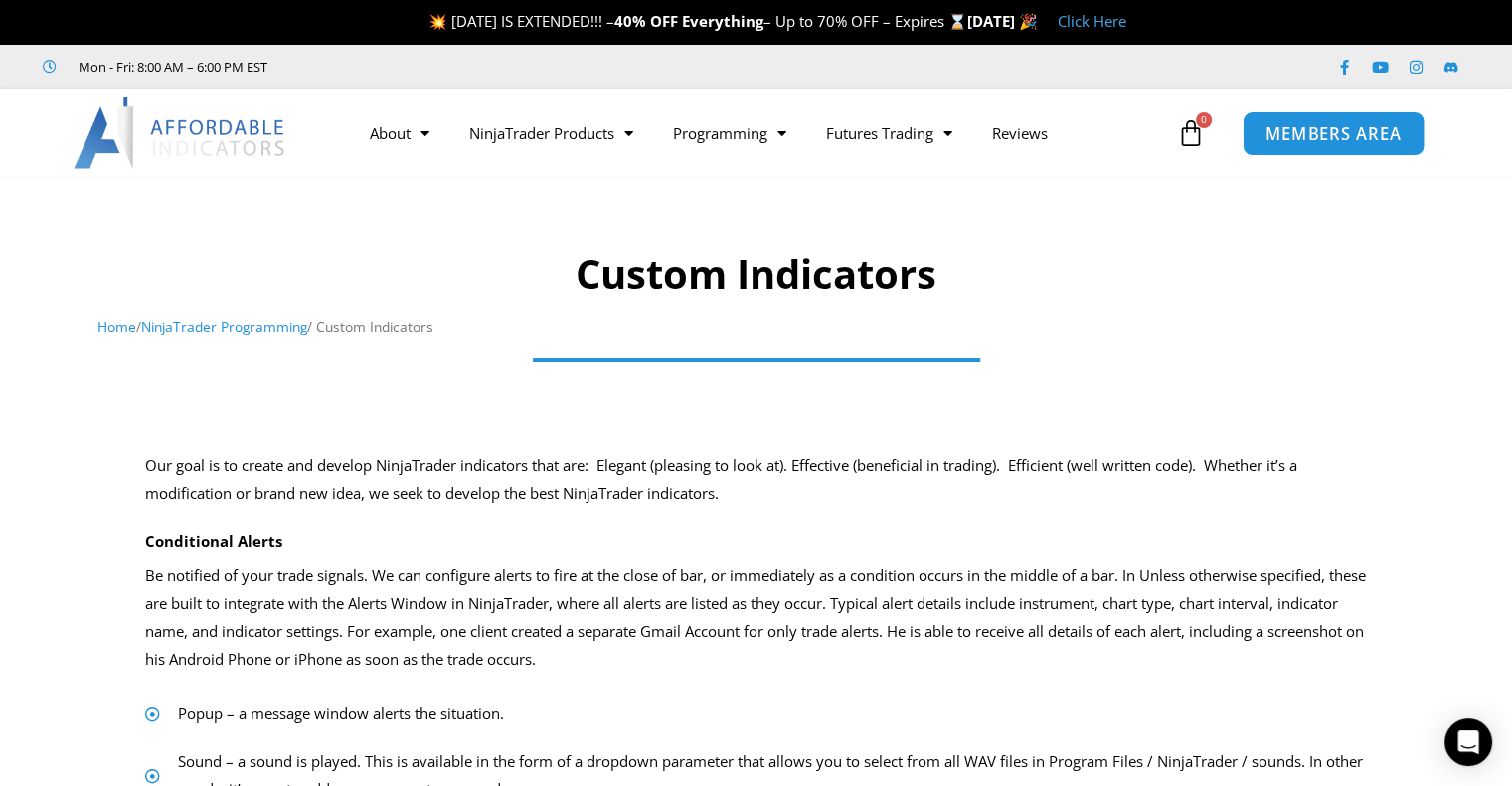 click on "MEMBERS AREA" at bounding box center (1333, 133) 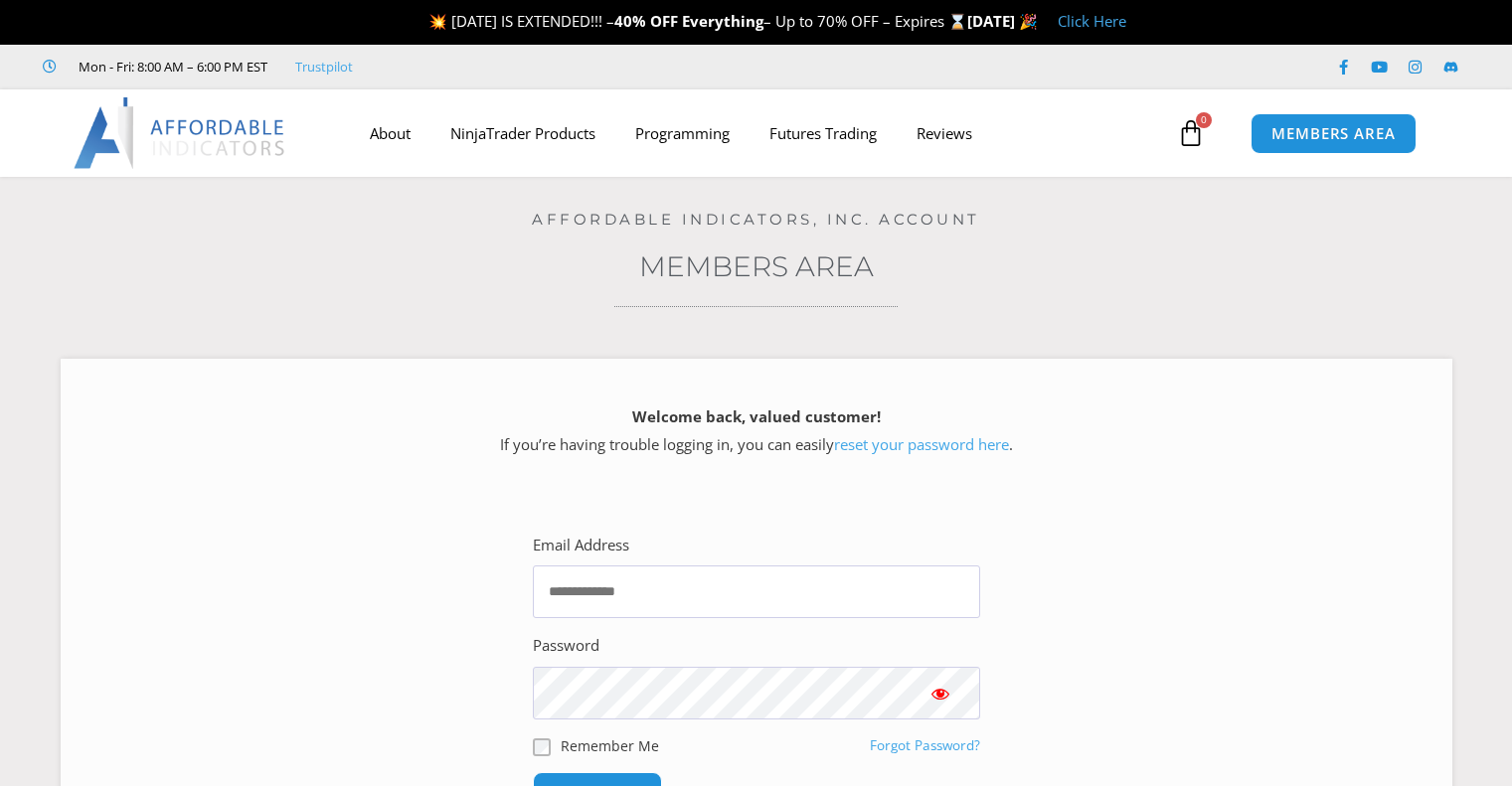 scroll, scrollTop: 0, scrollLeft: 0, axis: both 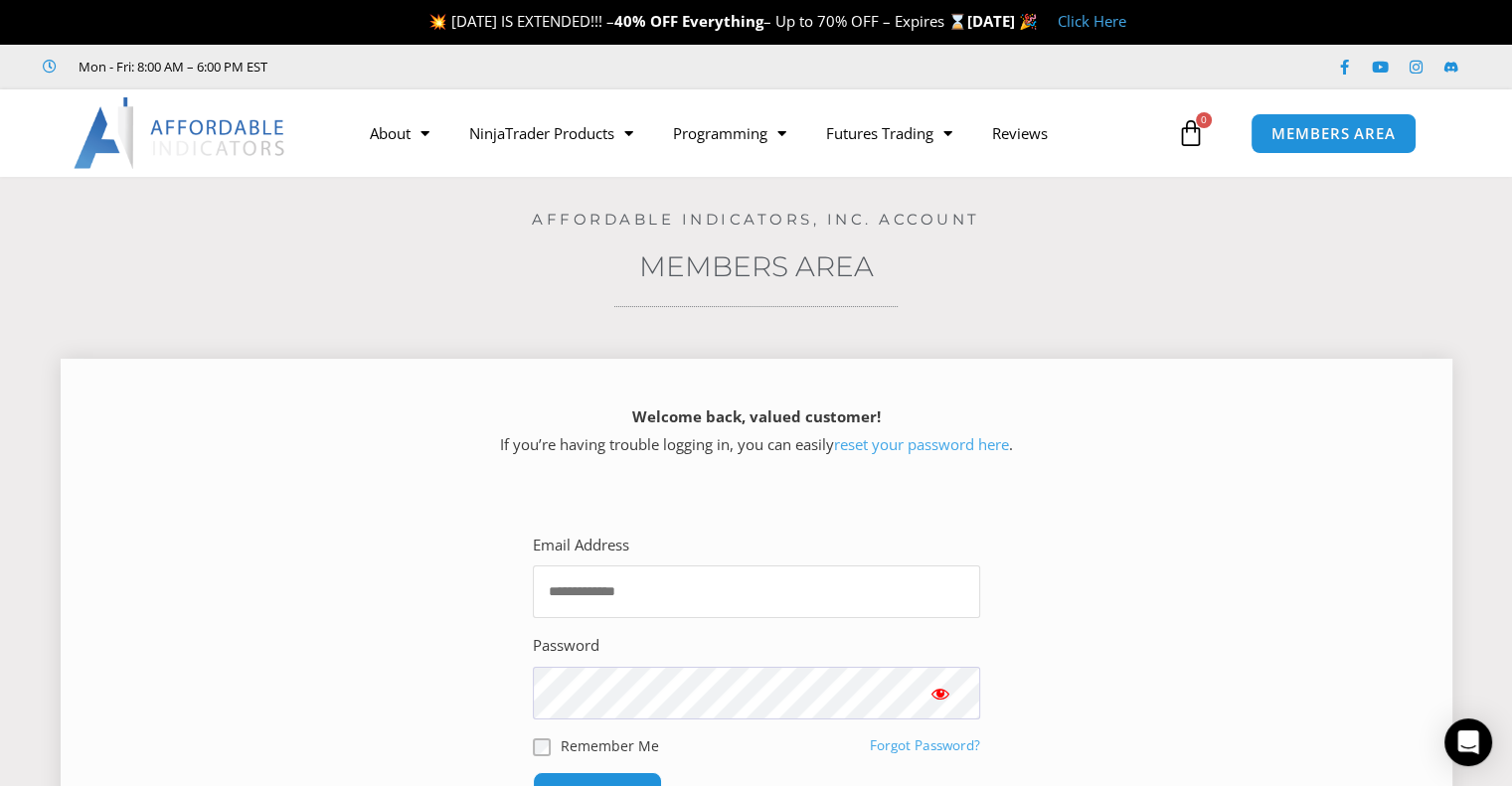 click on "Email Address" at bounding box center [756, 591] 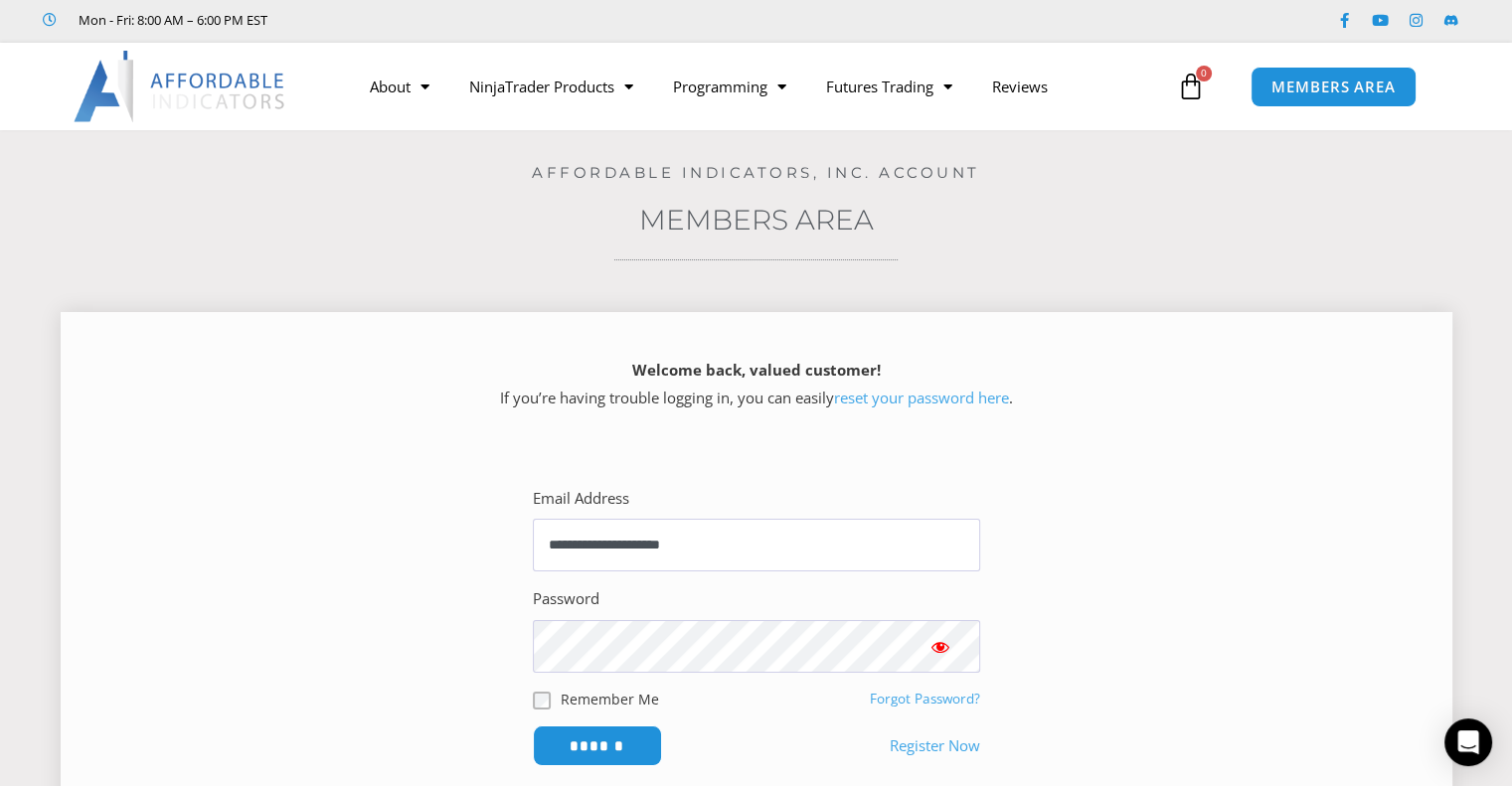 scroll, scrollTop: 52, scrollLeft: 0, axis: vertical 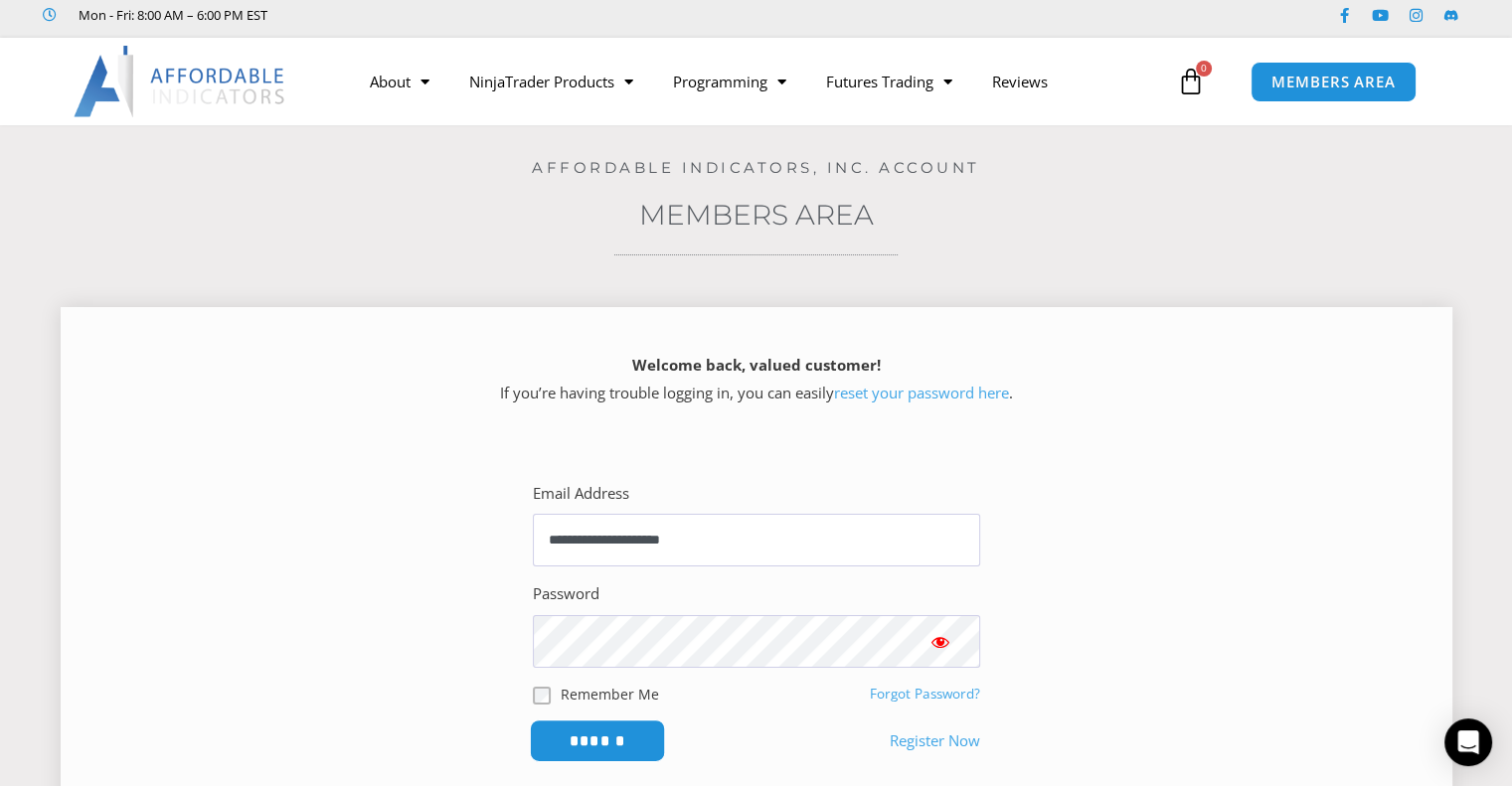 click on "******" at bounding box center (596, 740) 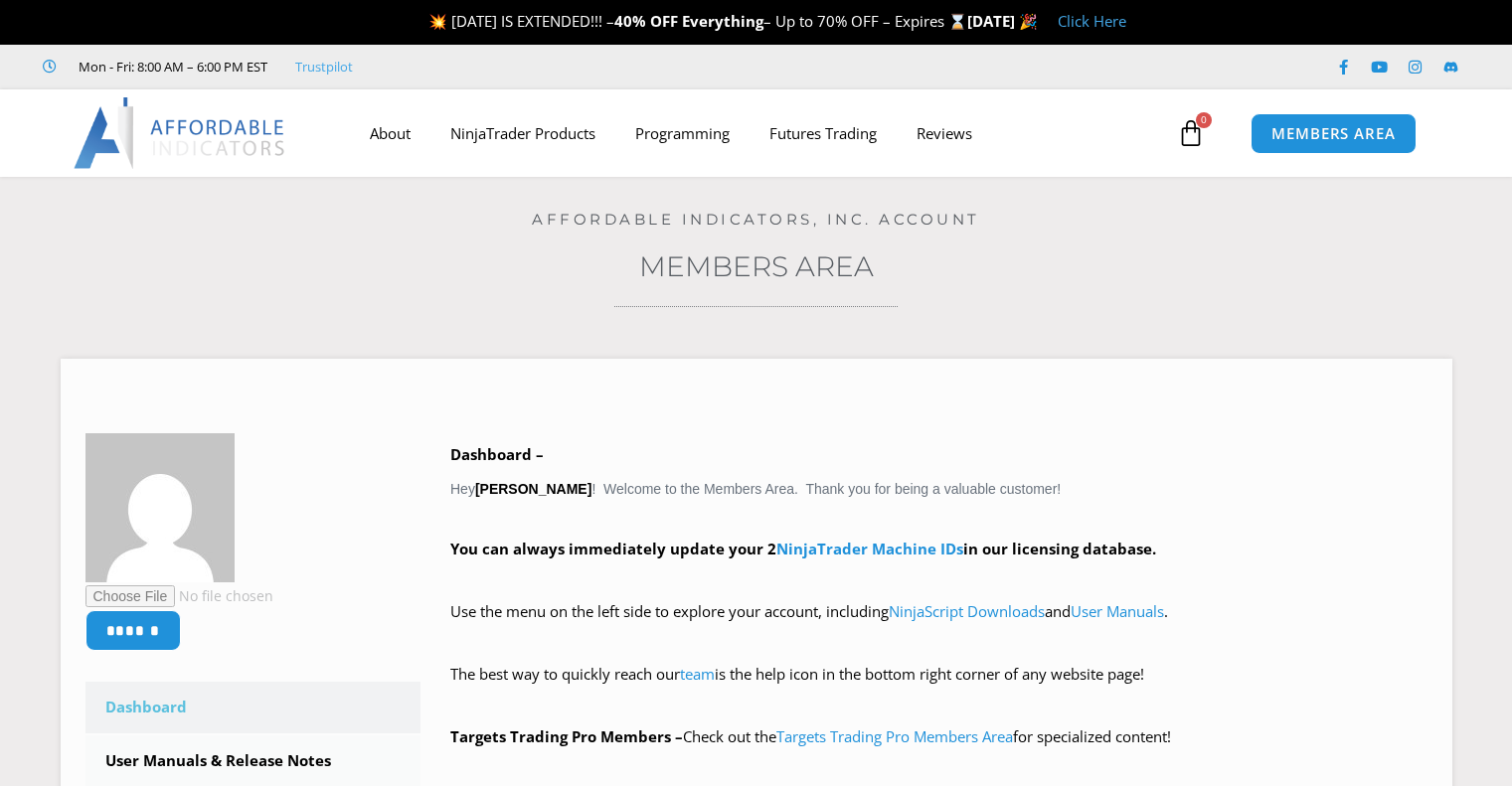 scroll, scrollTop: 0, scrollLeft: 0, axis: both 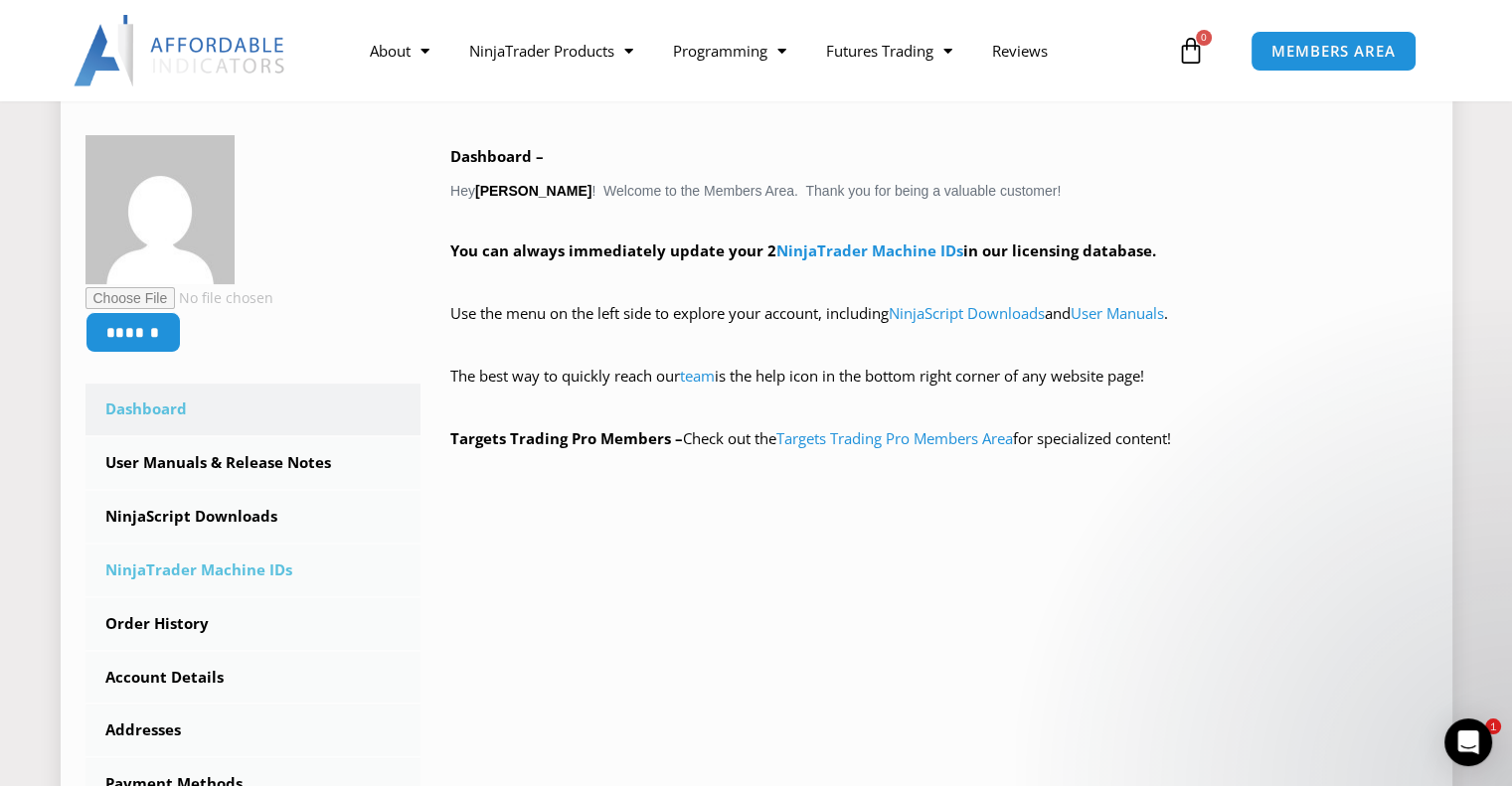 click on "NinjaTrader Machine IDs" at bounding box center [253, 570] 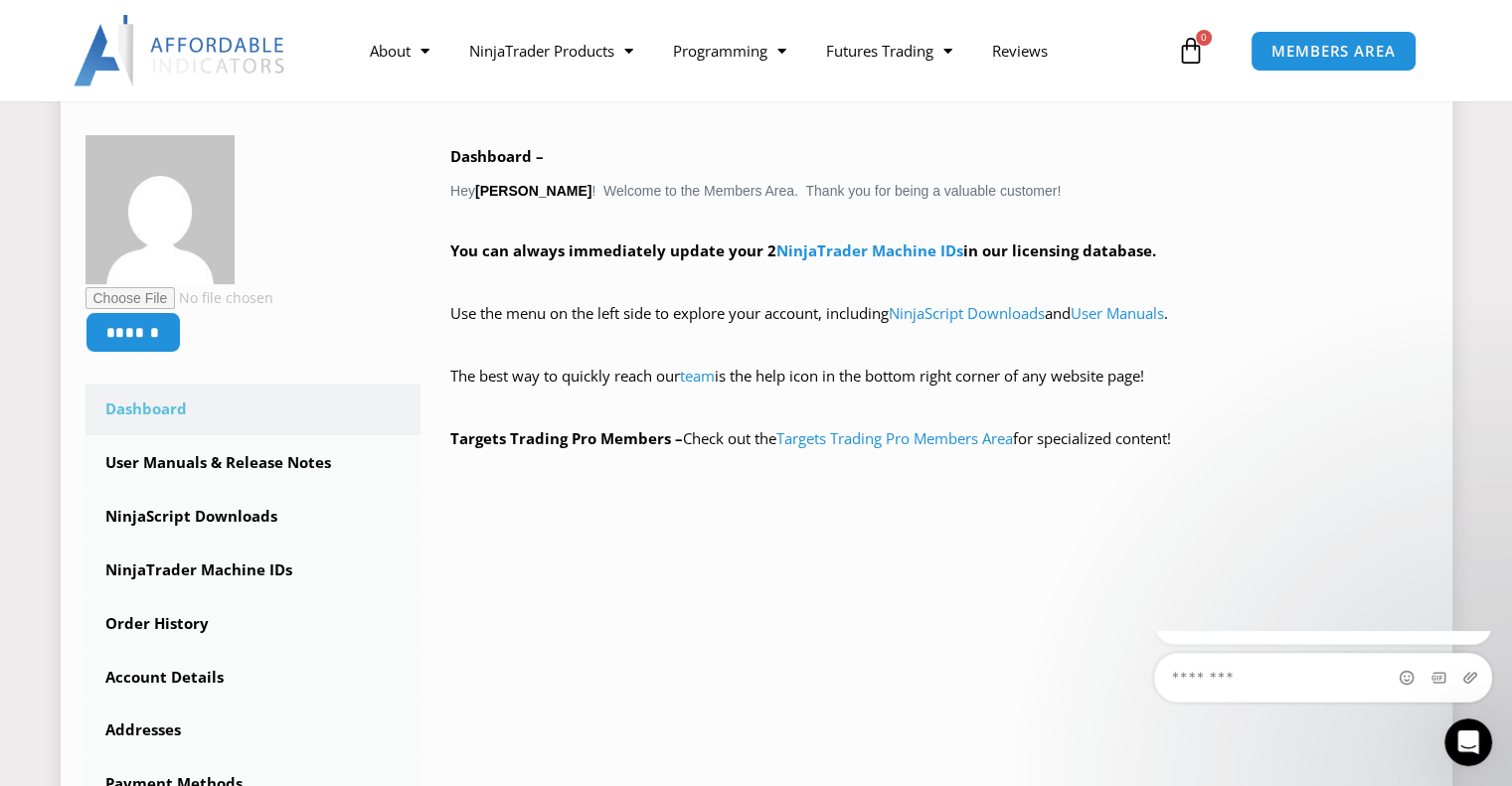 scroll, scrollTop: 0, scrollLeft: 0, axis: both 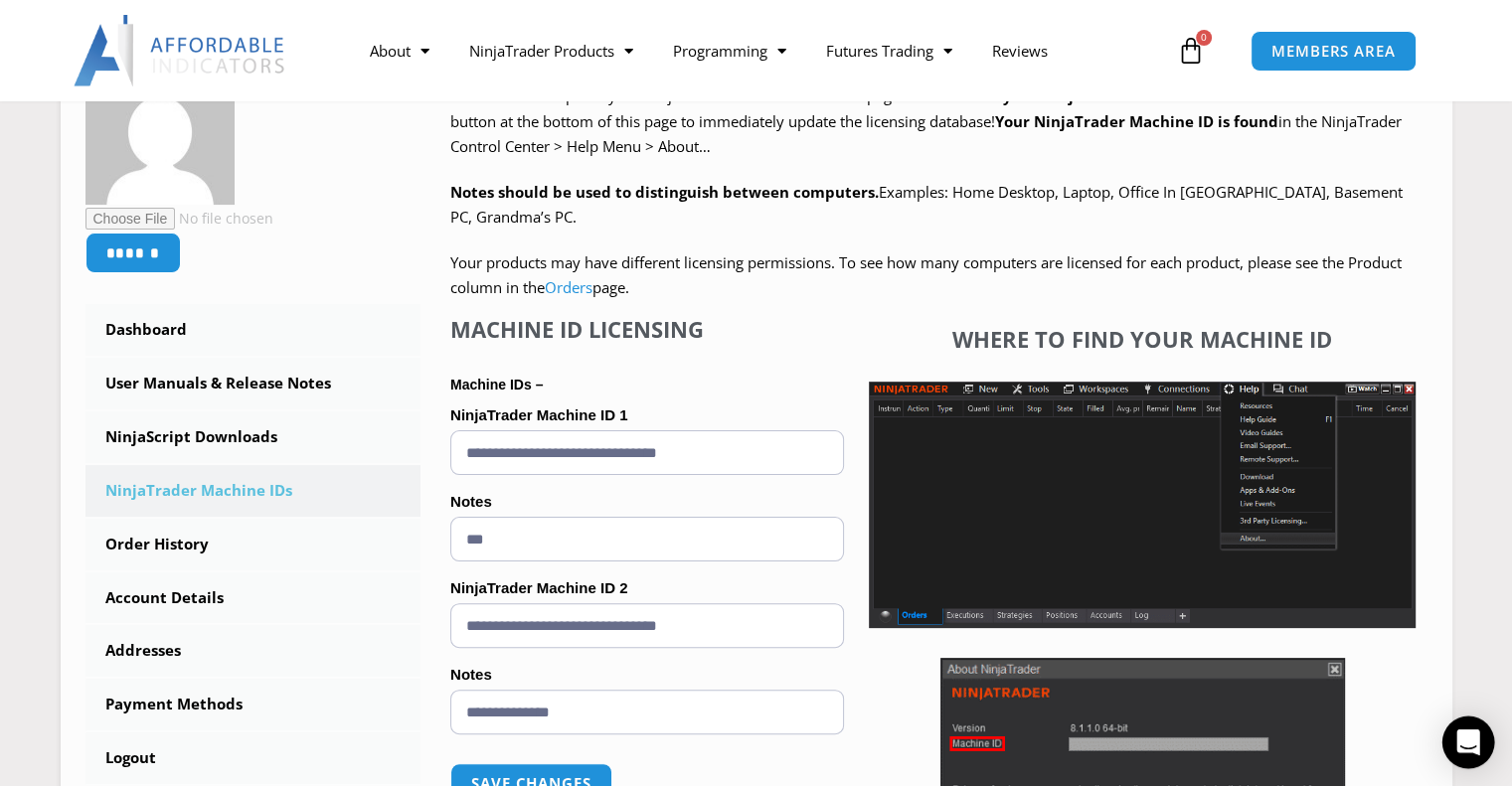 click at bounding box center [1468, 742] 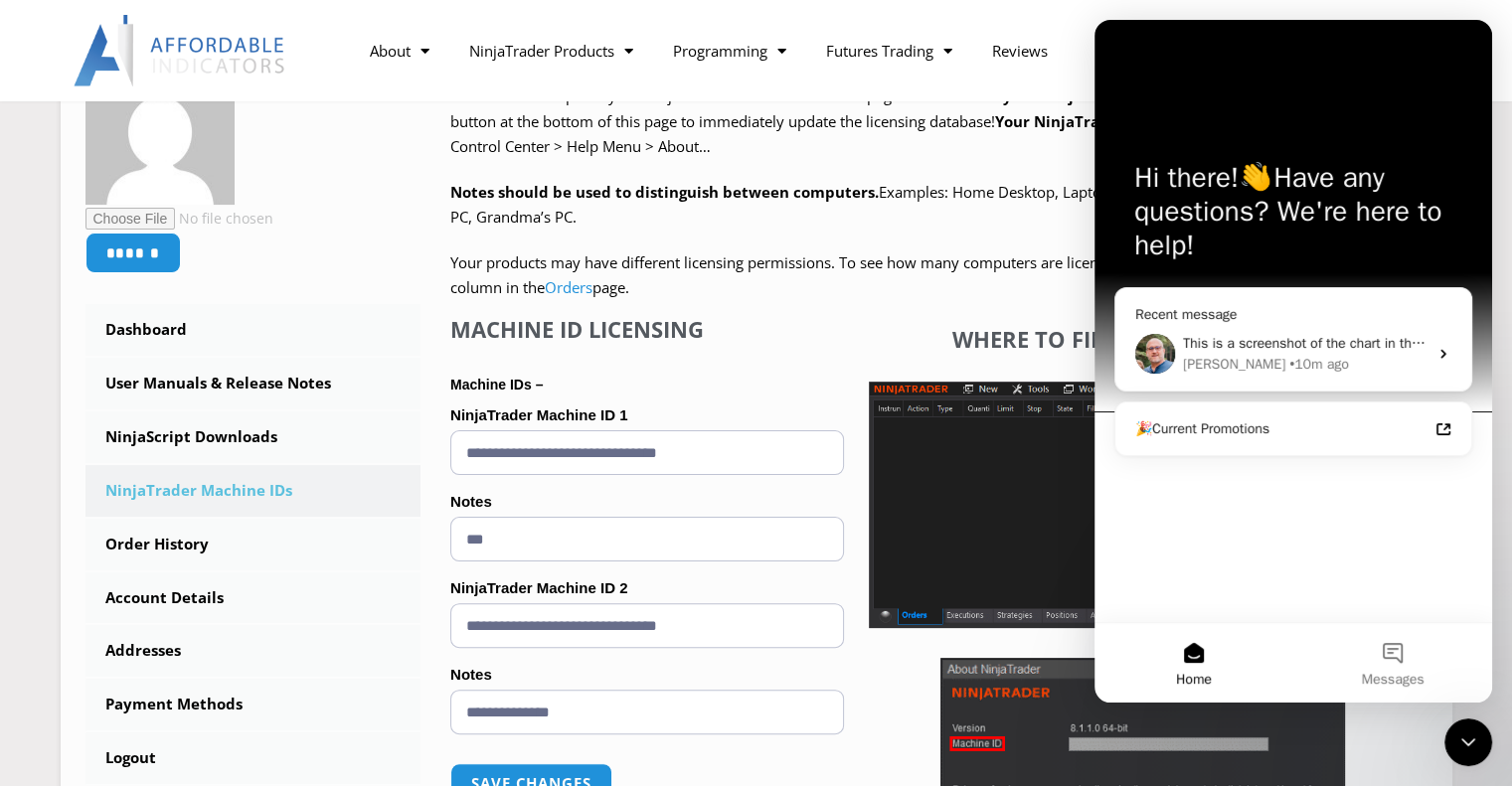 scroll, scrollTop: 0, scrollLeft: 0, axis: both 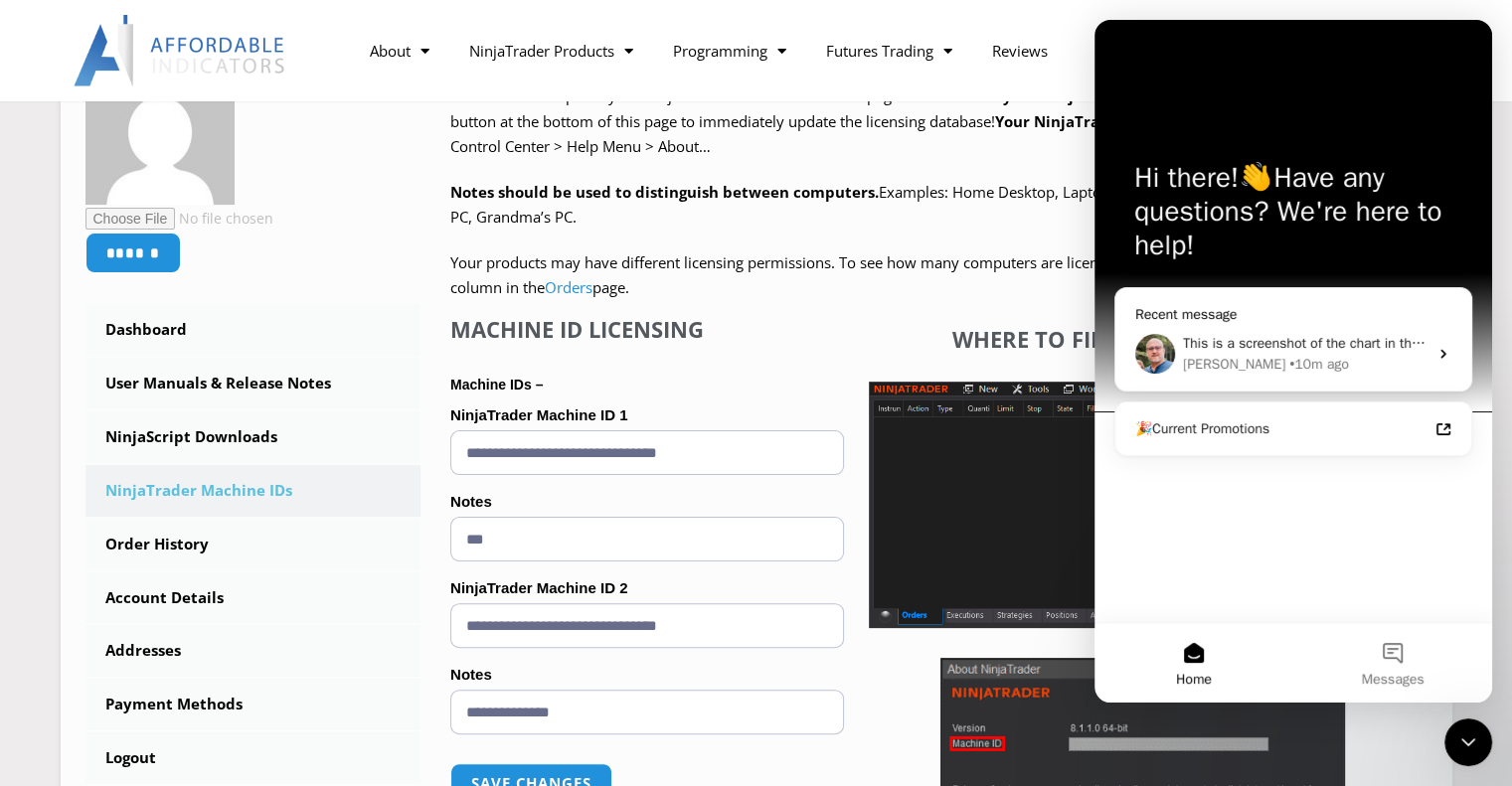 click on "This is a screenshot of the chart in the top left corner you see when hovering your mouse and make sure the "Labels" is enabled by making sure it is clear and not greyed out.....try these...." at bounding box center (1758, 343) 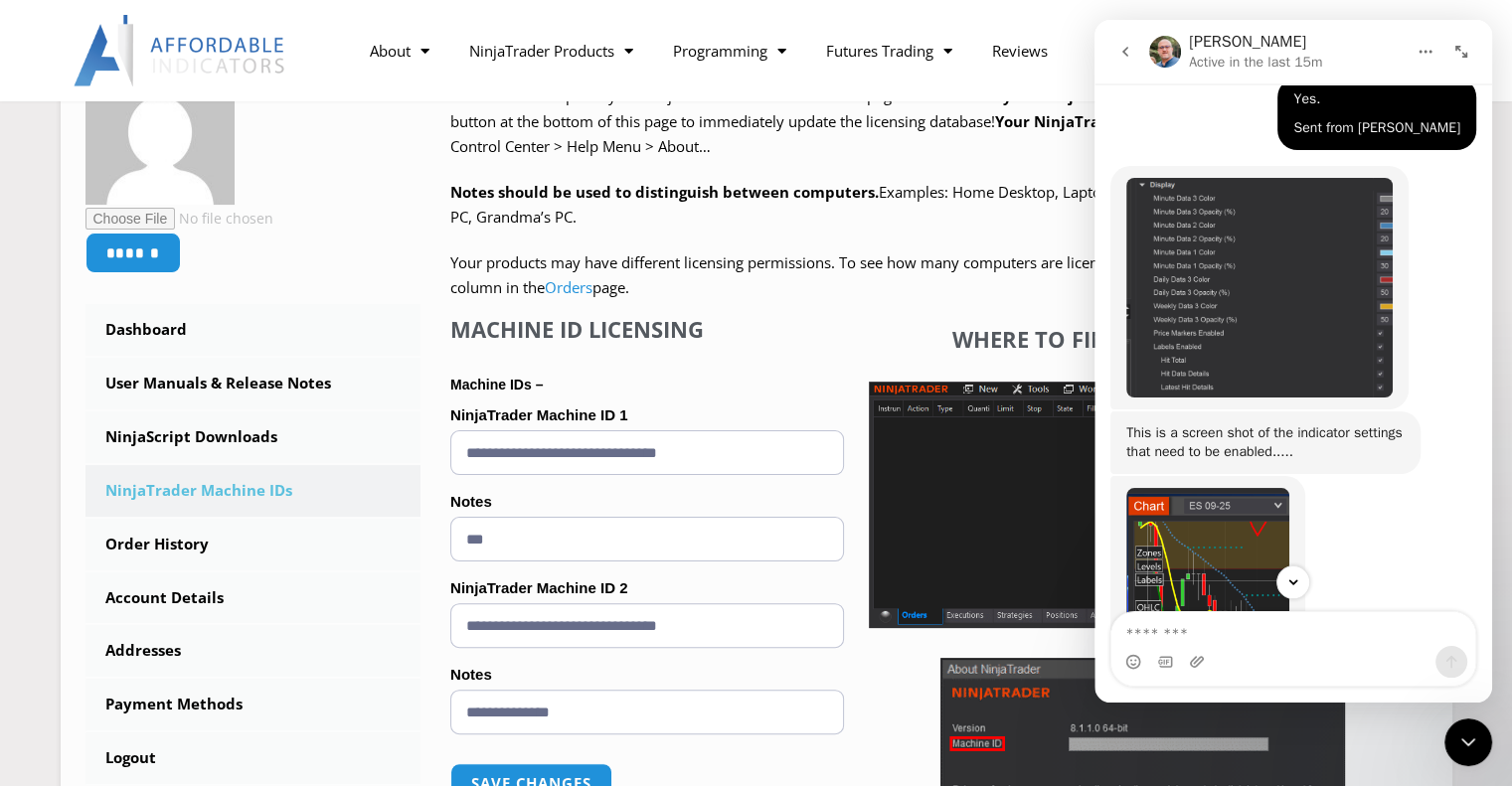 scroll, scrollTop: 2338, scrollLeft: 0, axis: vertical 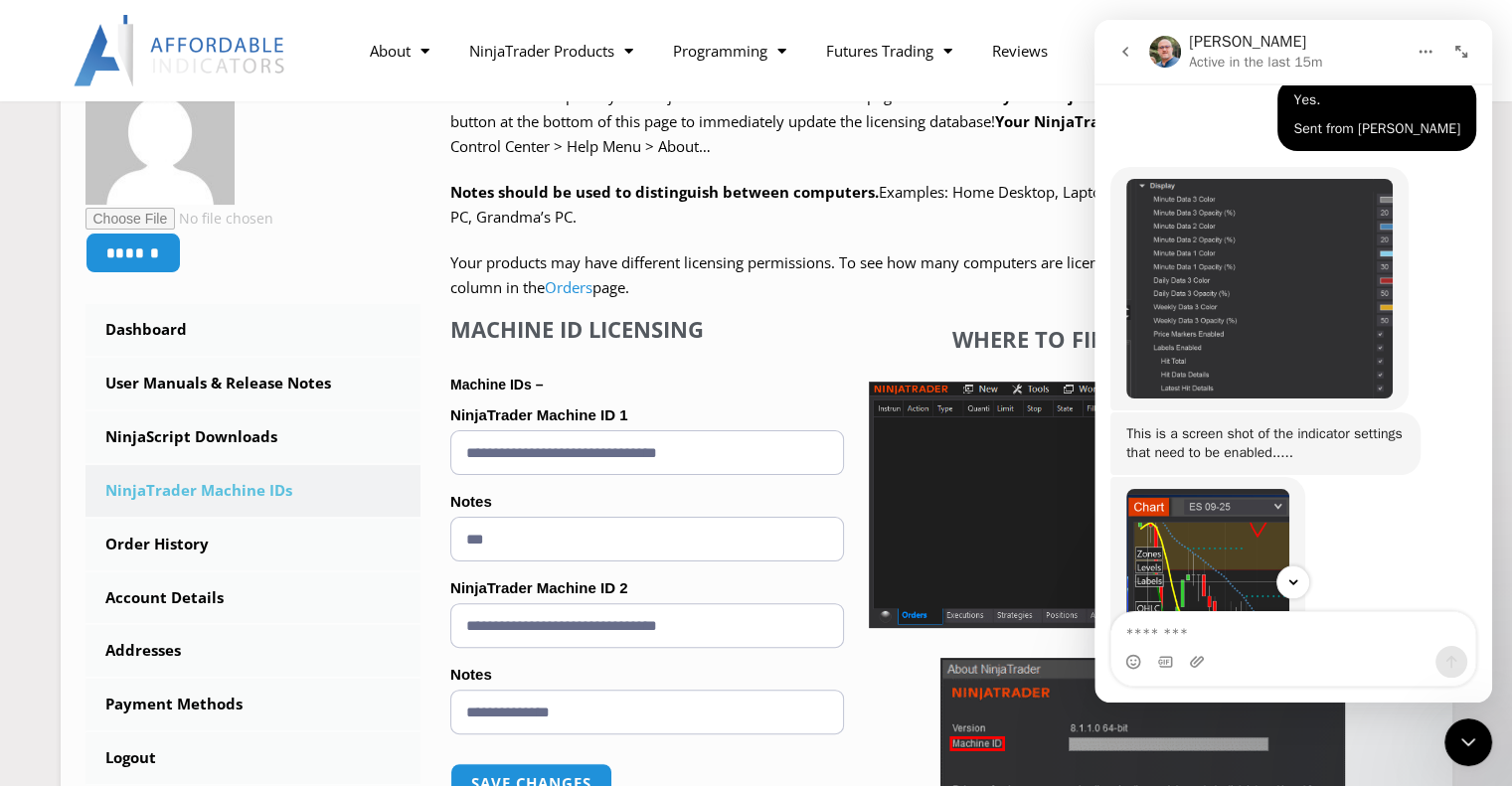 click at bounding box center (1260, 288) 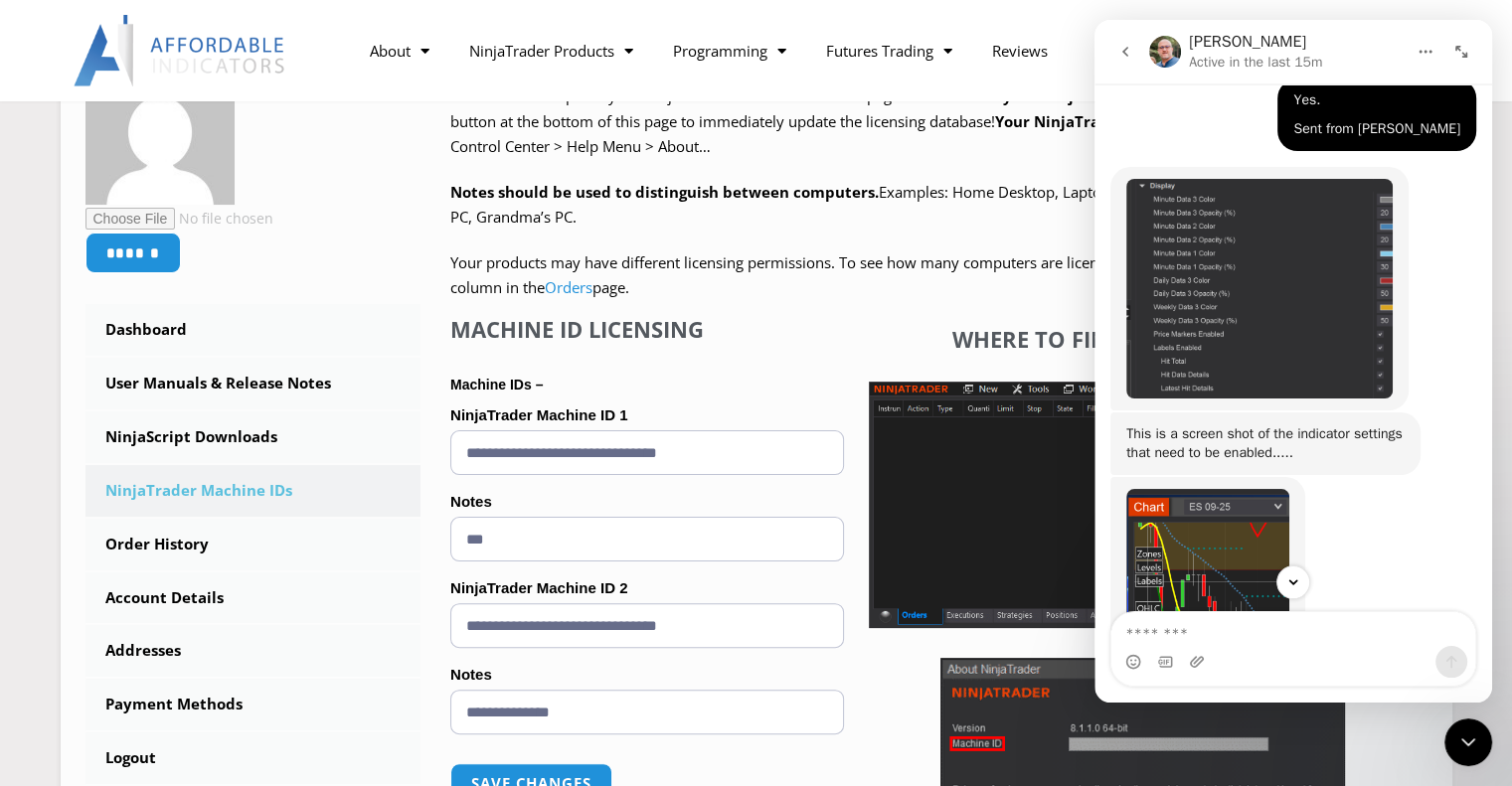 scroll, scrollTop: 0, scrollLeft: 0, axis: both 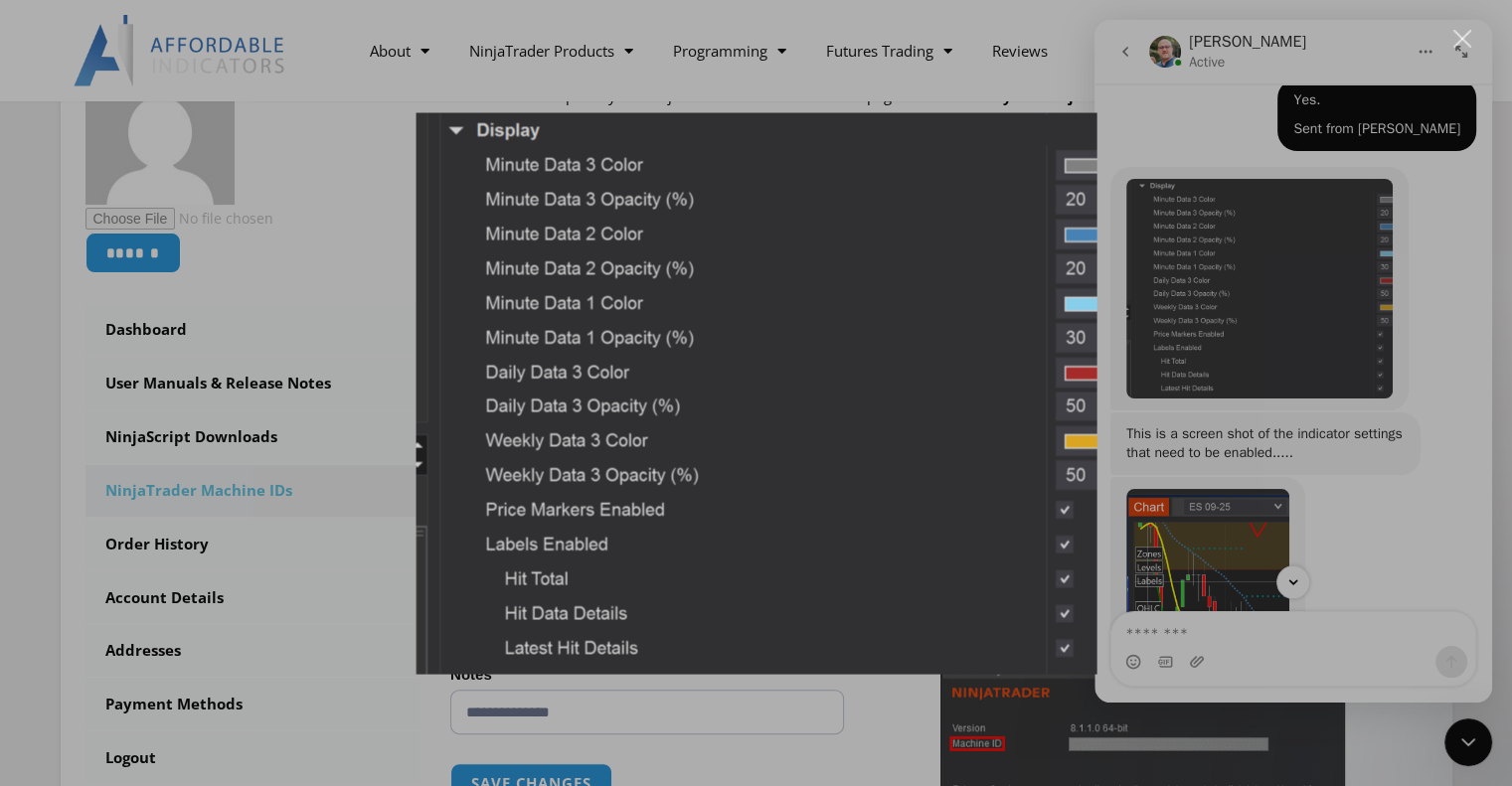 click at bounding box center (756, 393) 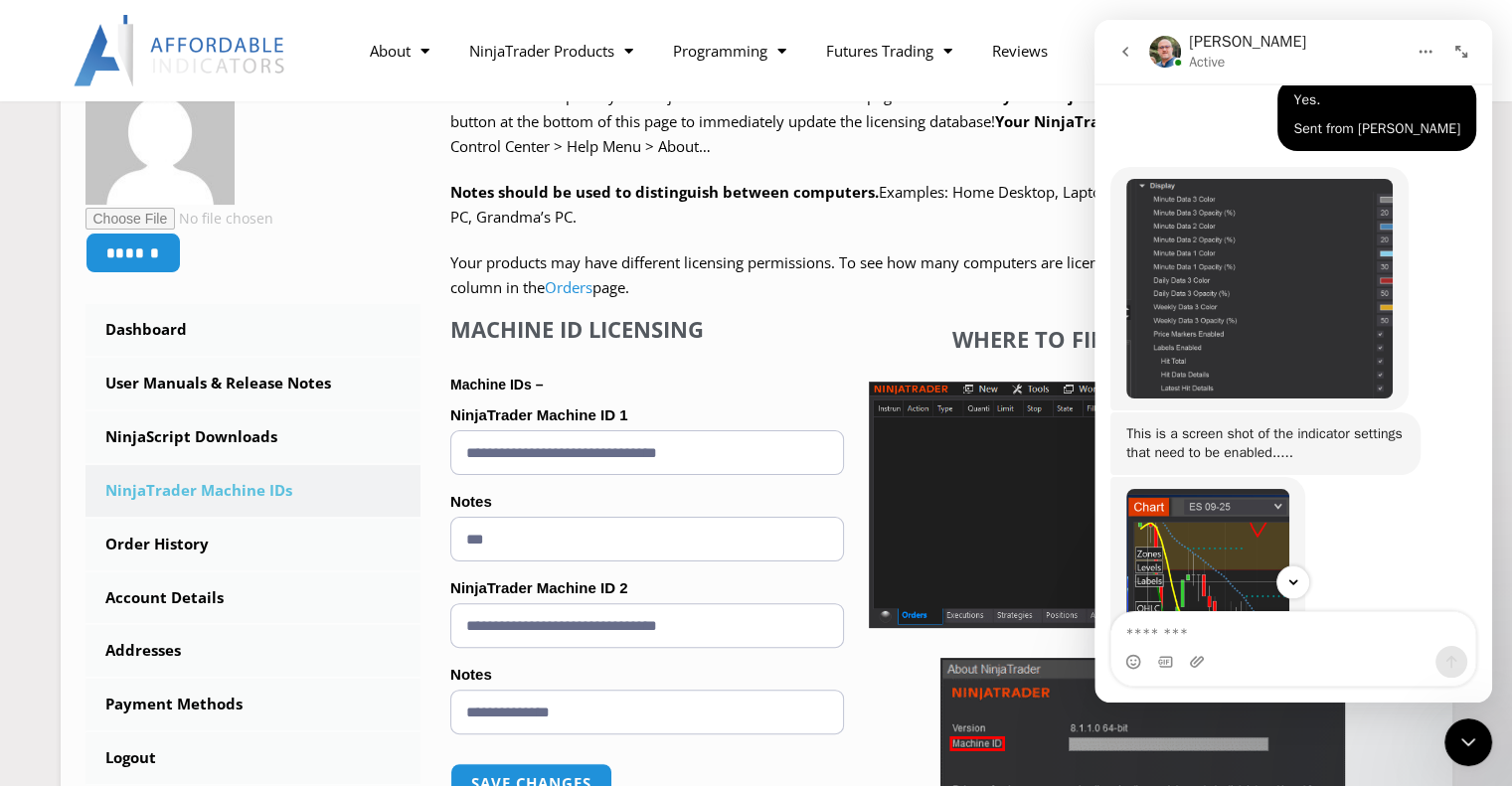 click at bounding box center [1208, 622] 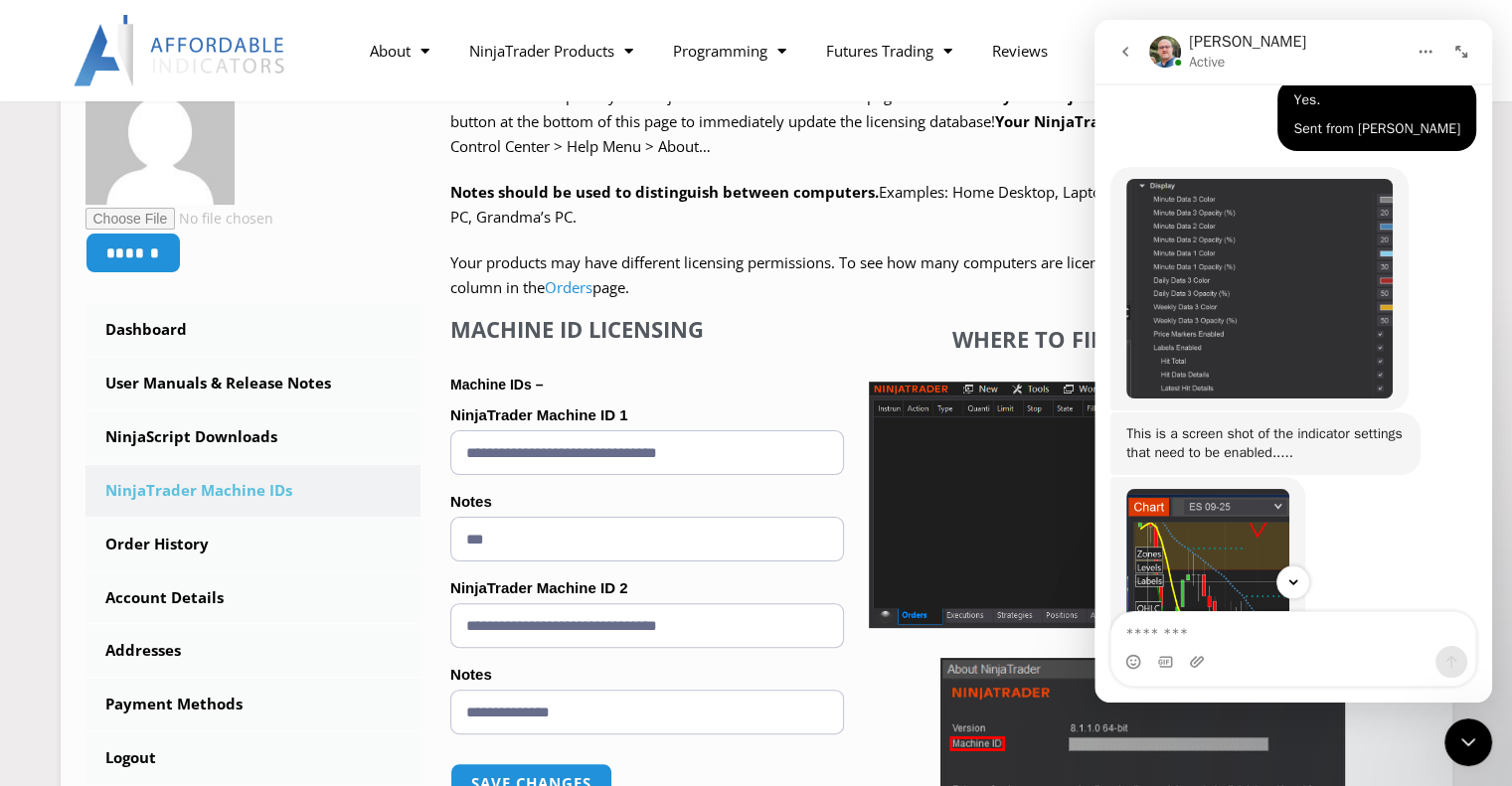 scroll, scrollTop: 0, scrollLeft: 0, axis: both 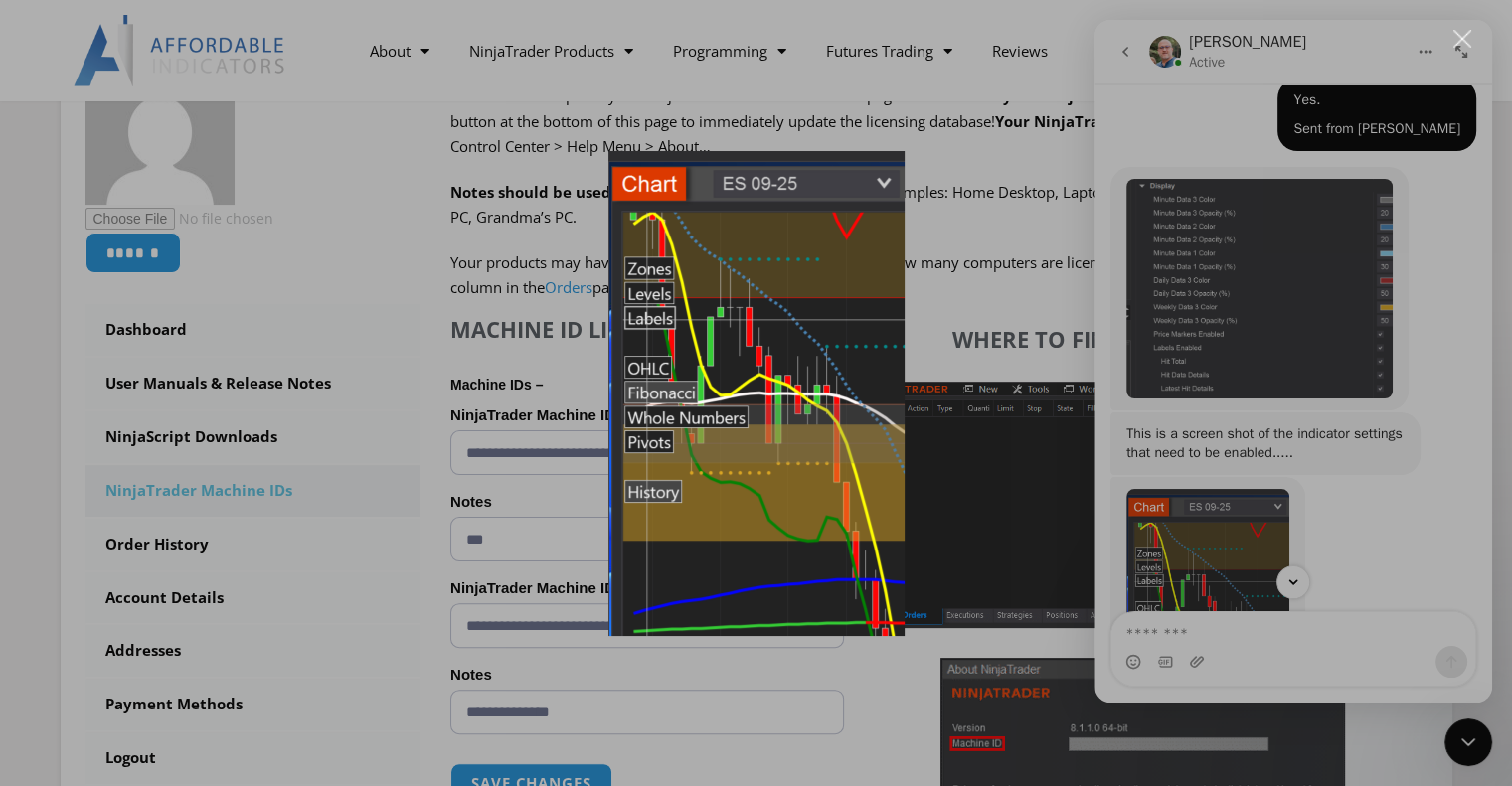 click at bounding box center [756, 393] 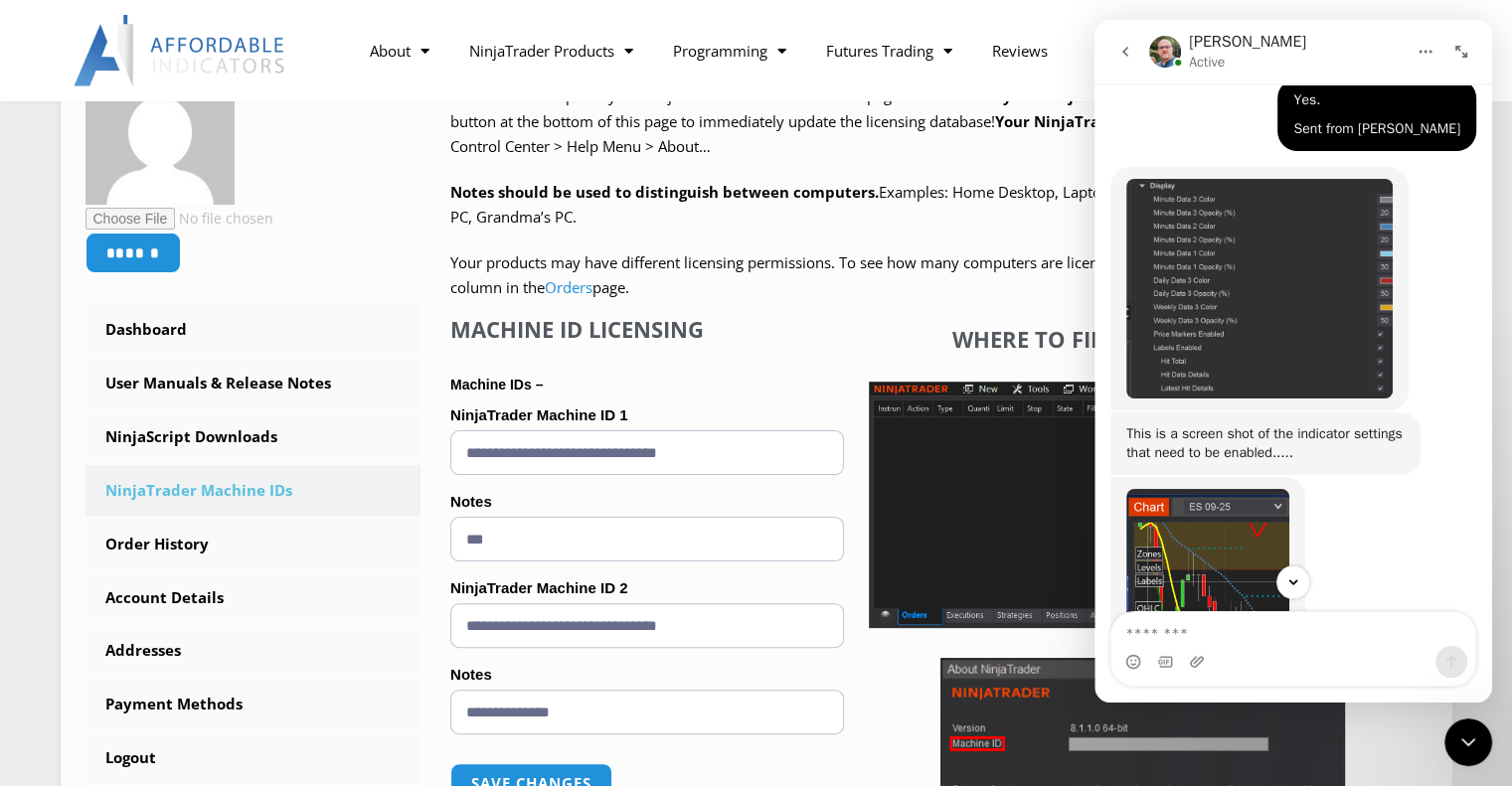 scroll, scrollTop: 2480, scrollLeft: 0, axis: vertical 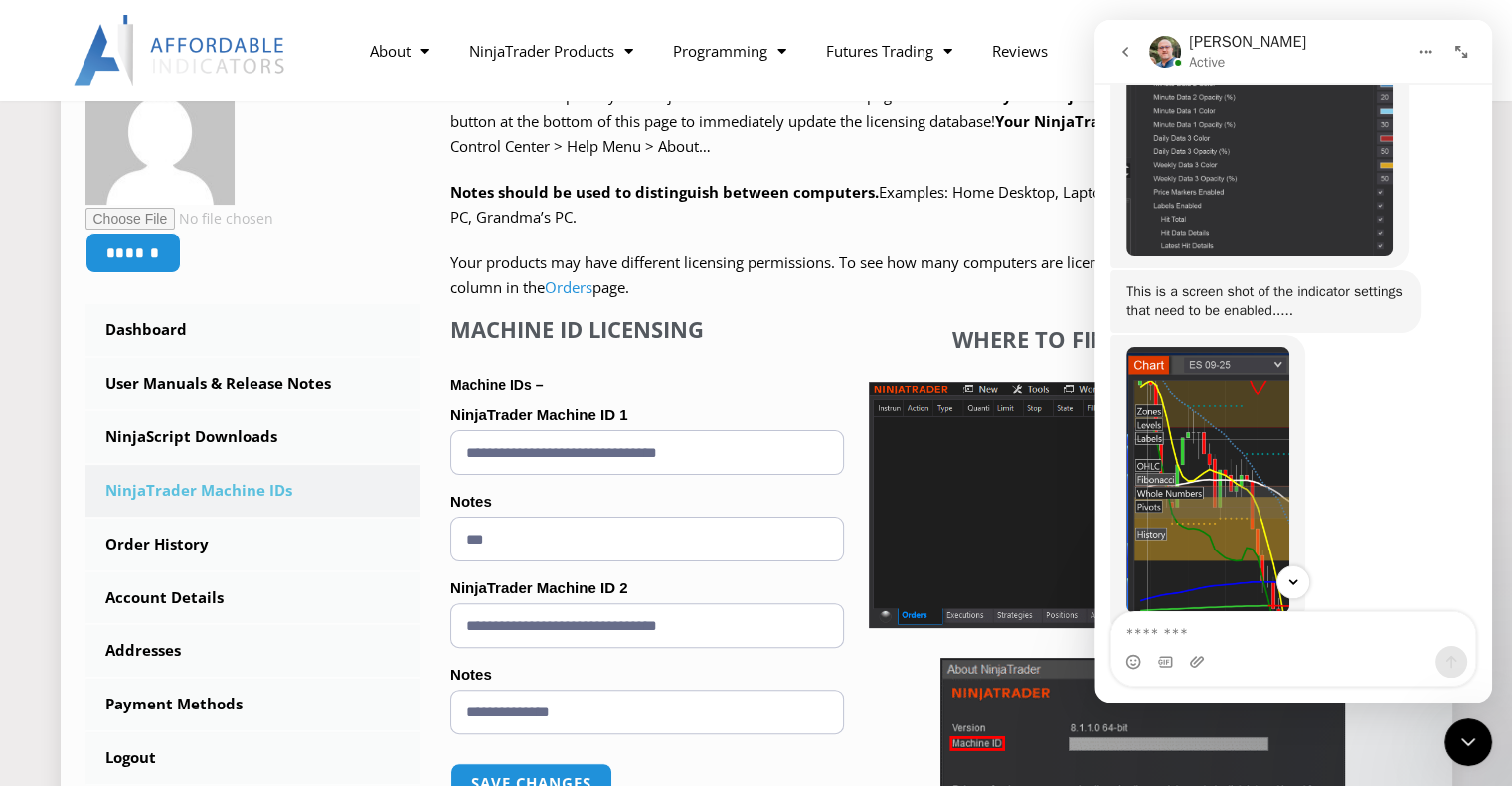 click on "NinjaTrader Machine IDs" at bounding box center (253, 491) 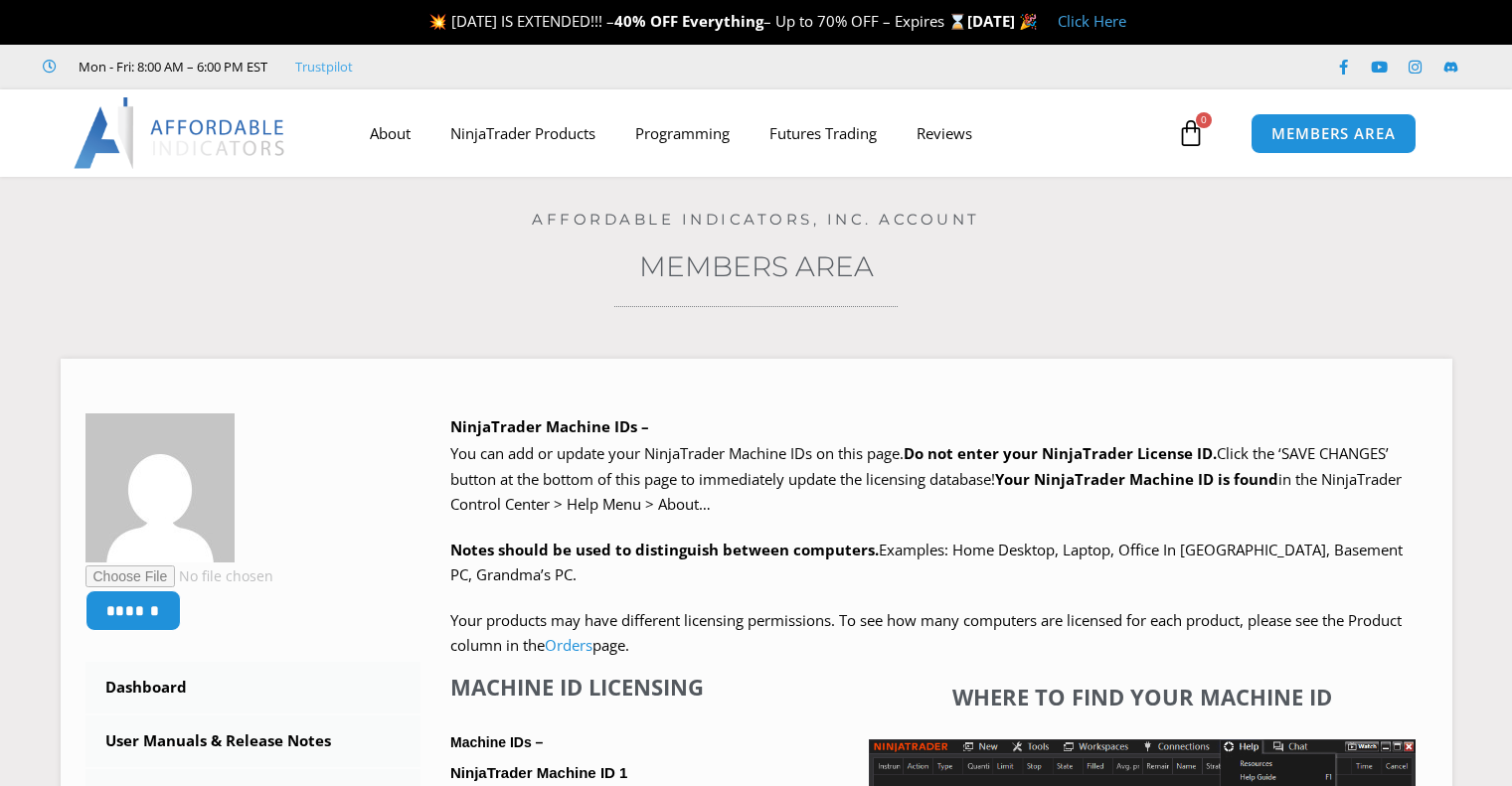 scroll, scrollTop: 0, scrollLeft: 0, axis: both 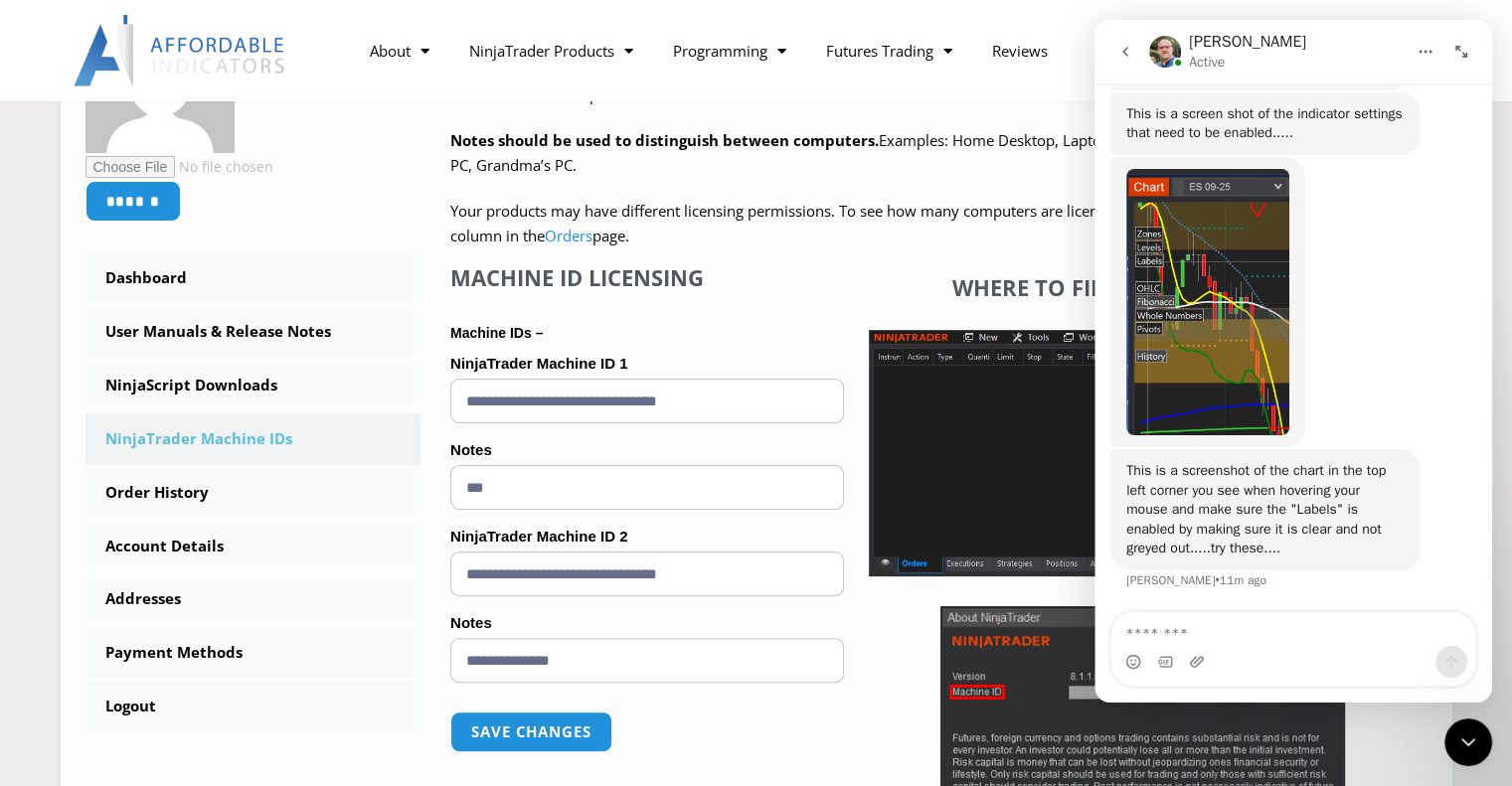 click 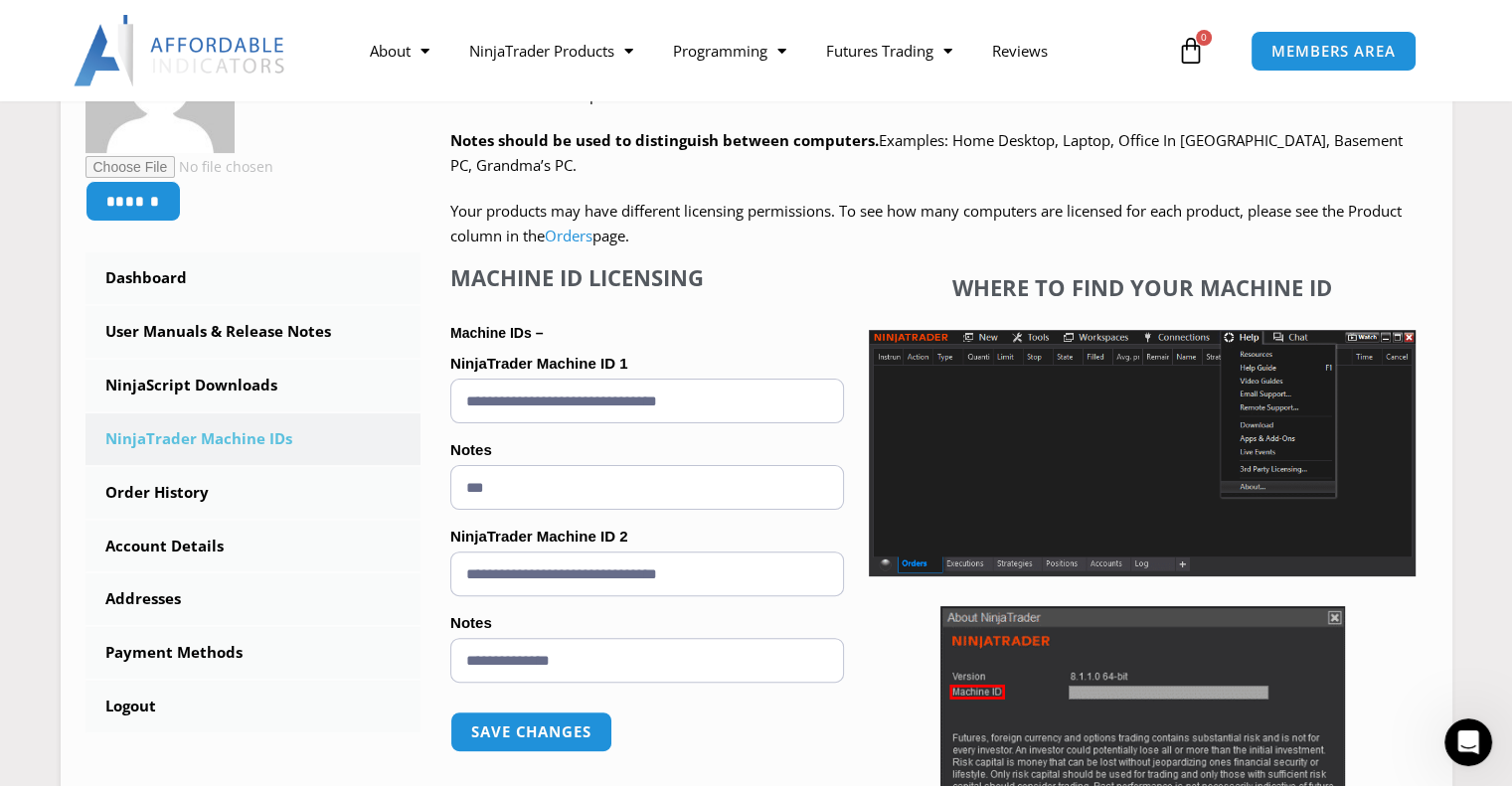 scroll, scrollTop: 0, scrollLeft: 0, axis: both 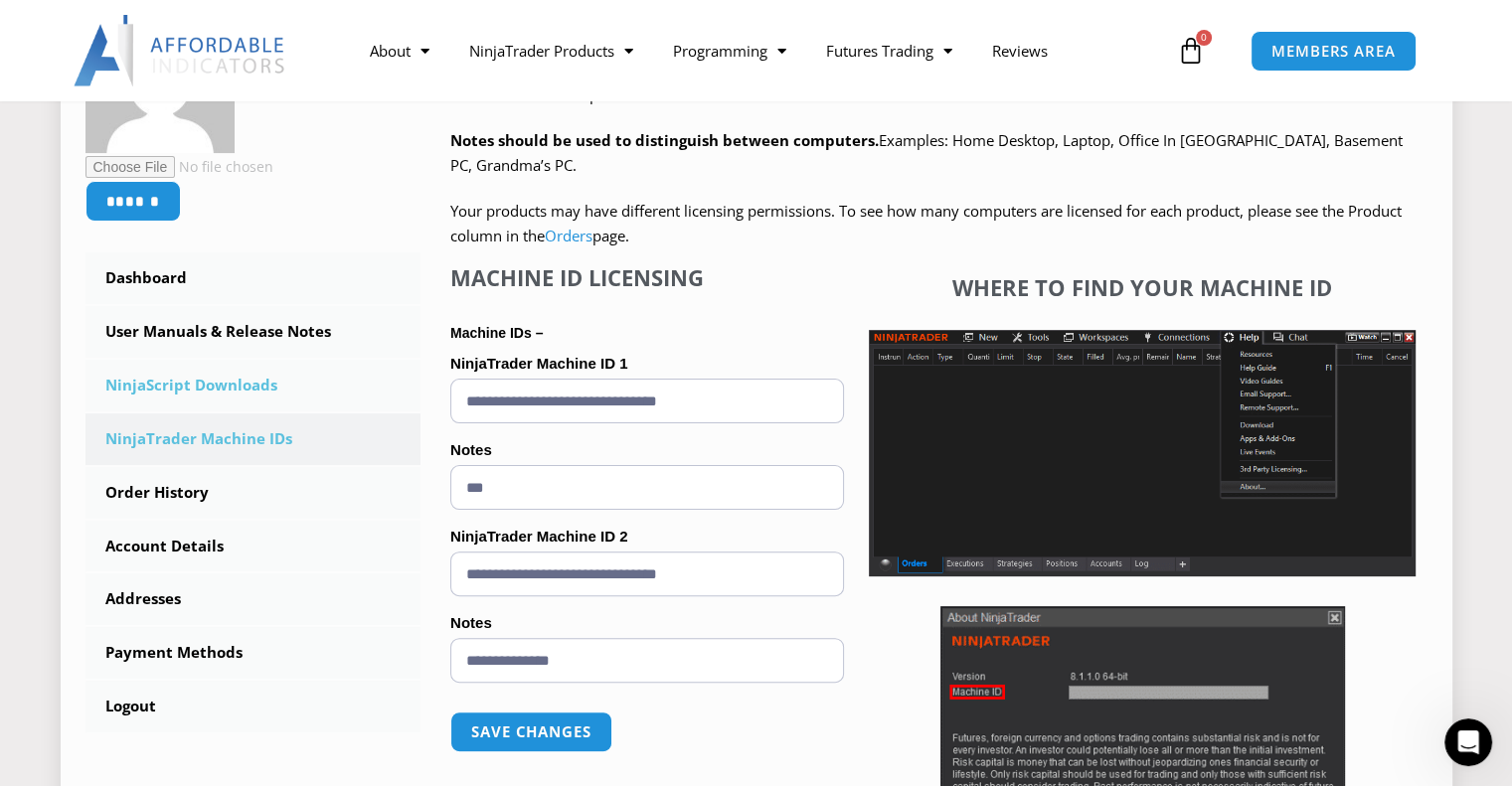 drag, startPoint x: 766, startPoint y: 406, endPoint x: 324, endPoint y: 405, distance: 442.00113 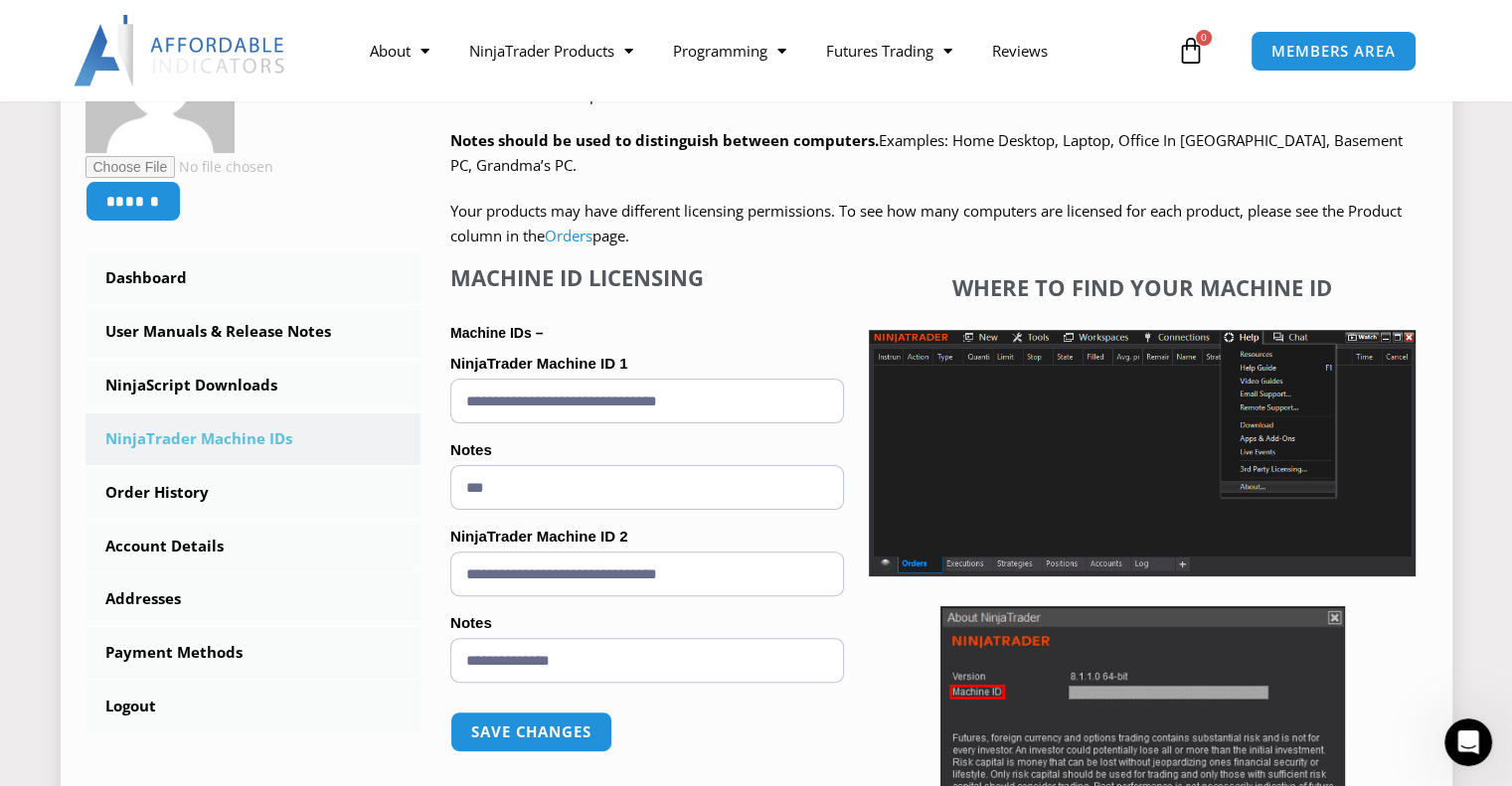 click on "Notes  (optional)" at bounding box center (647, 623) 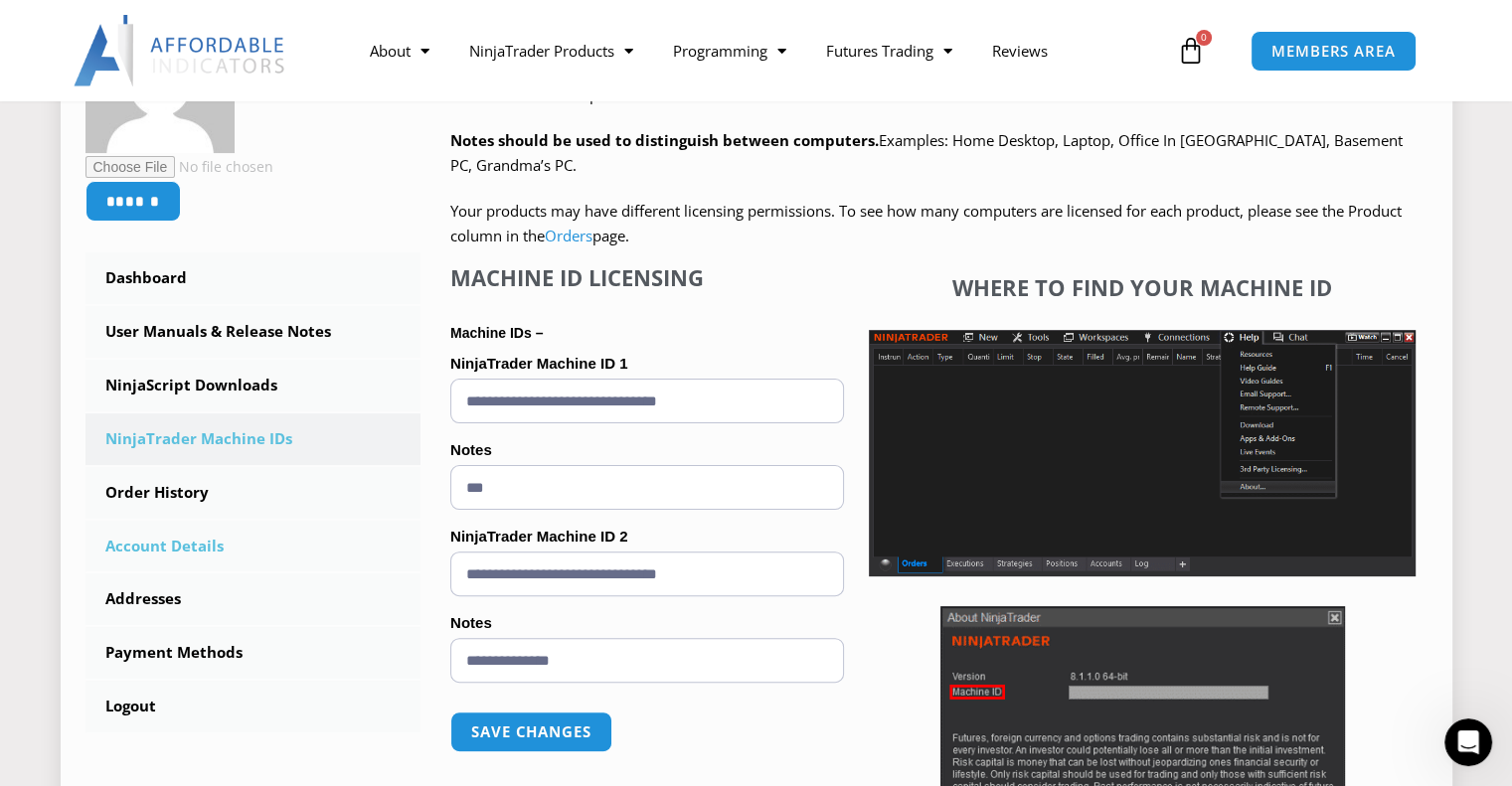 drag, startPoint x: 761, startPoint y: 575, endPoint x: 396, endPoint y: 567, distance: 365.08766 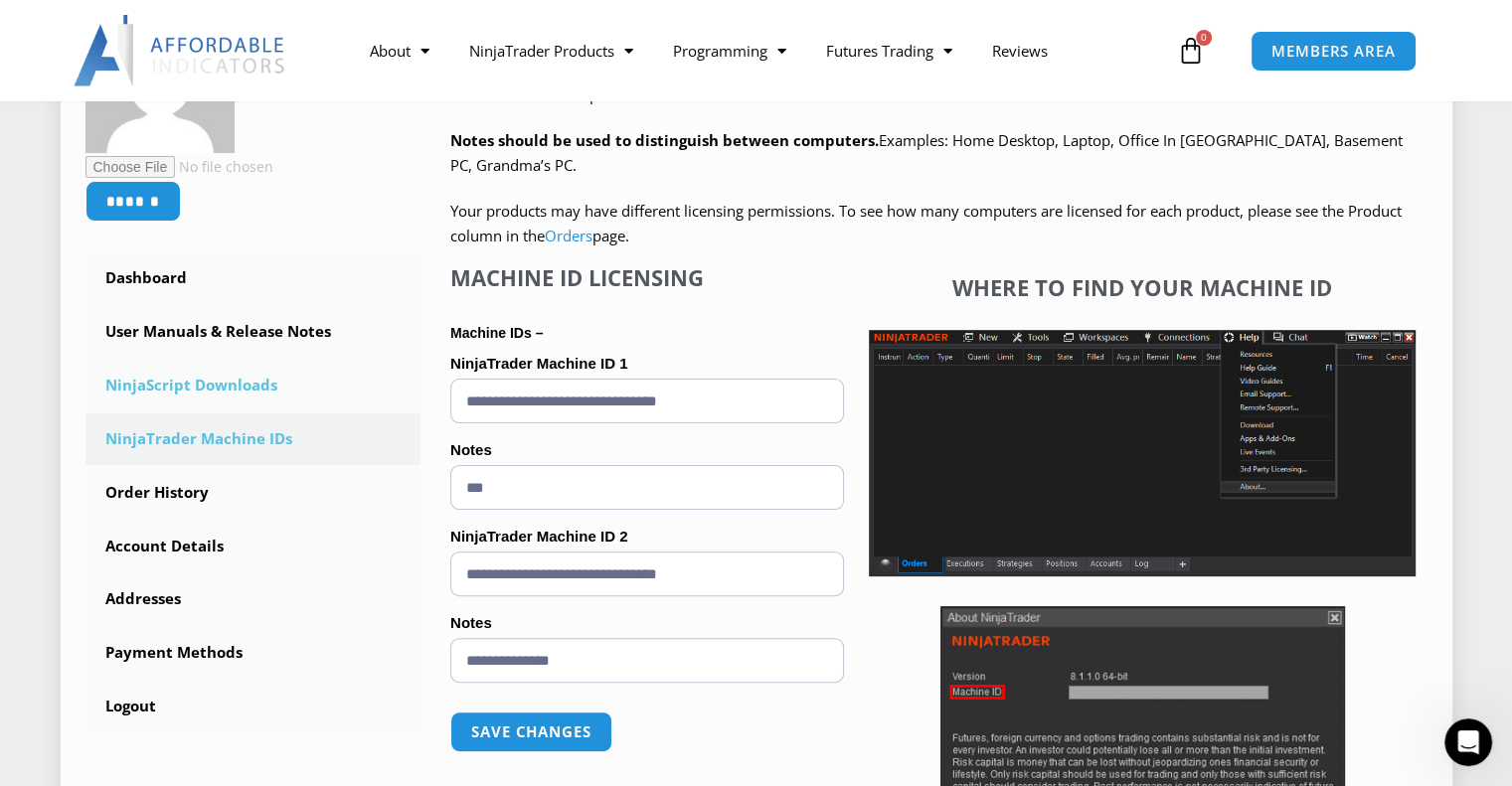 drag, startPoint x: 761, startPoint y: 401, endPoint x: 370, endPoint y: 400, distance: 391.00128 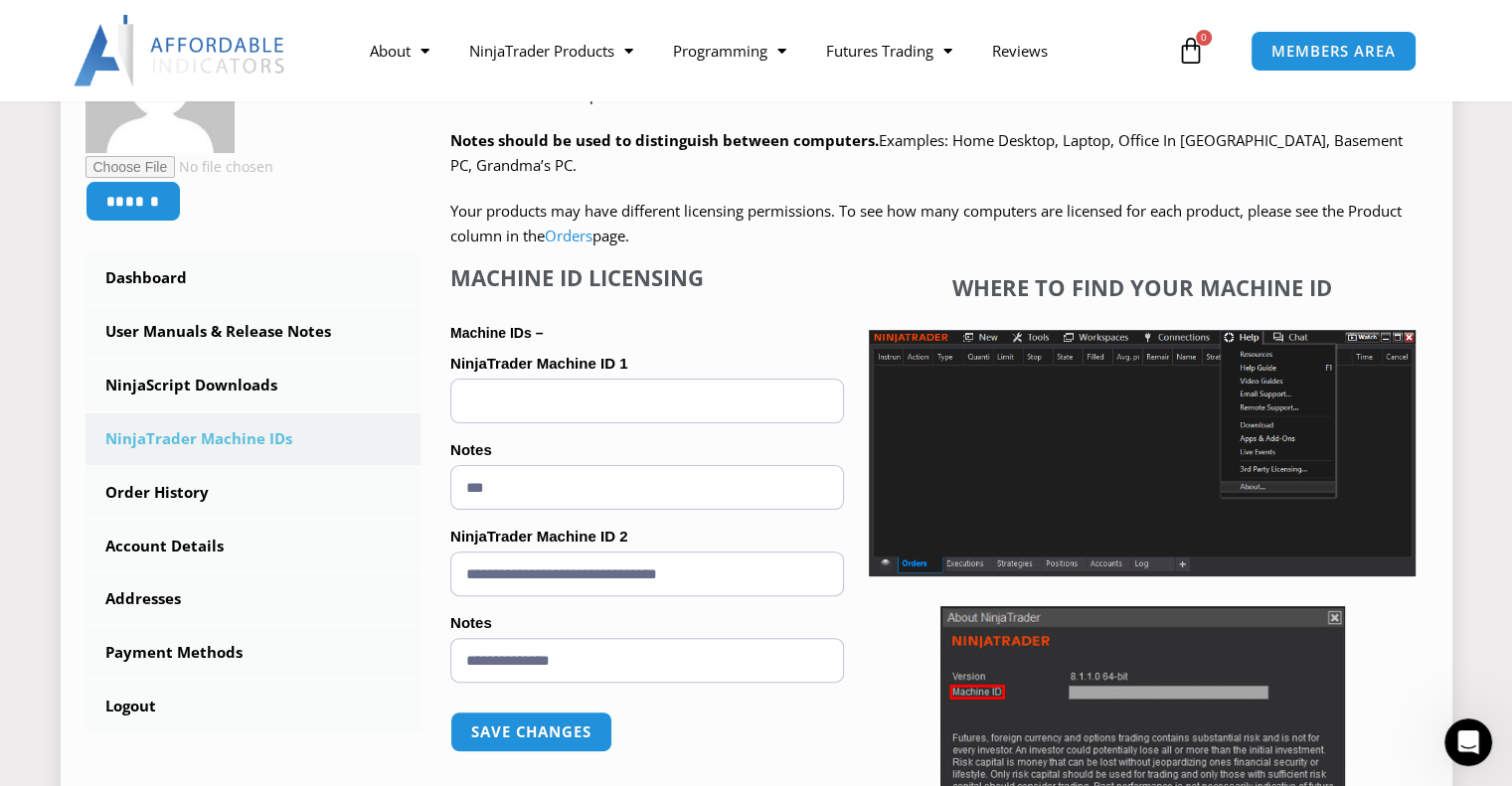 click on "NinjaTrader Machine ID 1  (optional)" at bounding box center (647, 400) 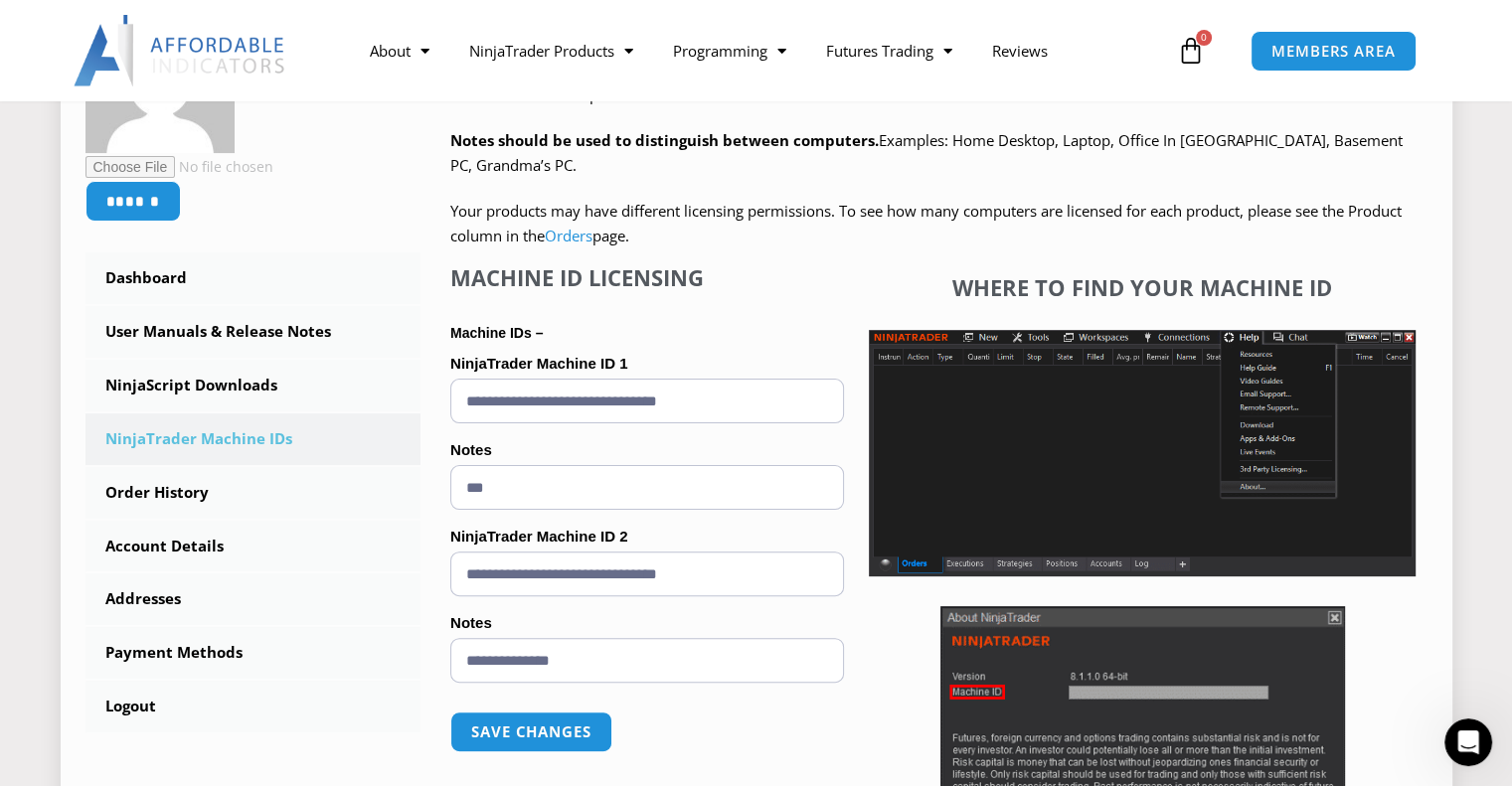type on "**********" 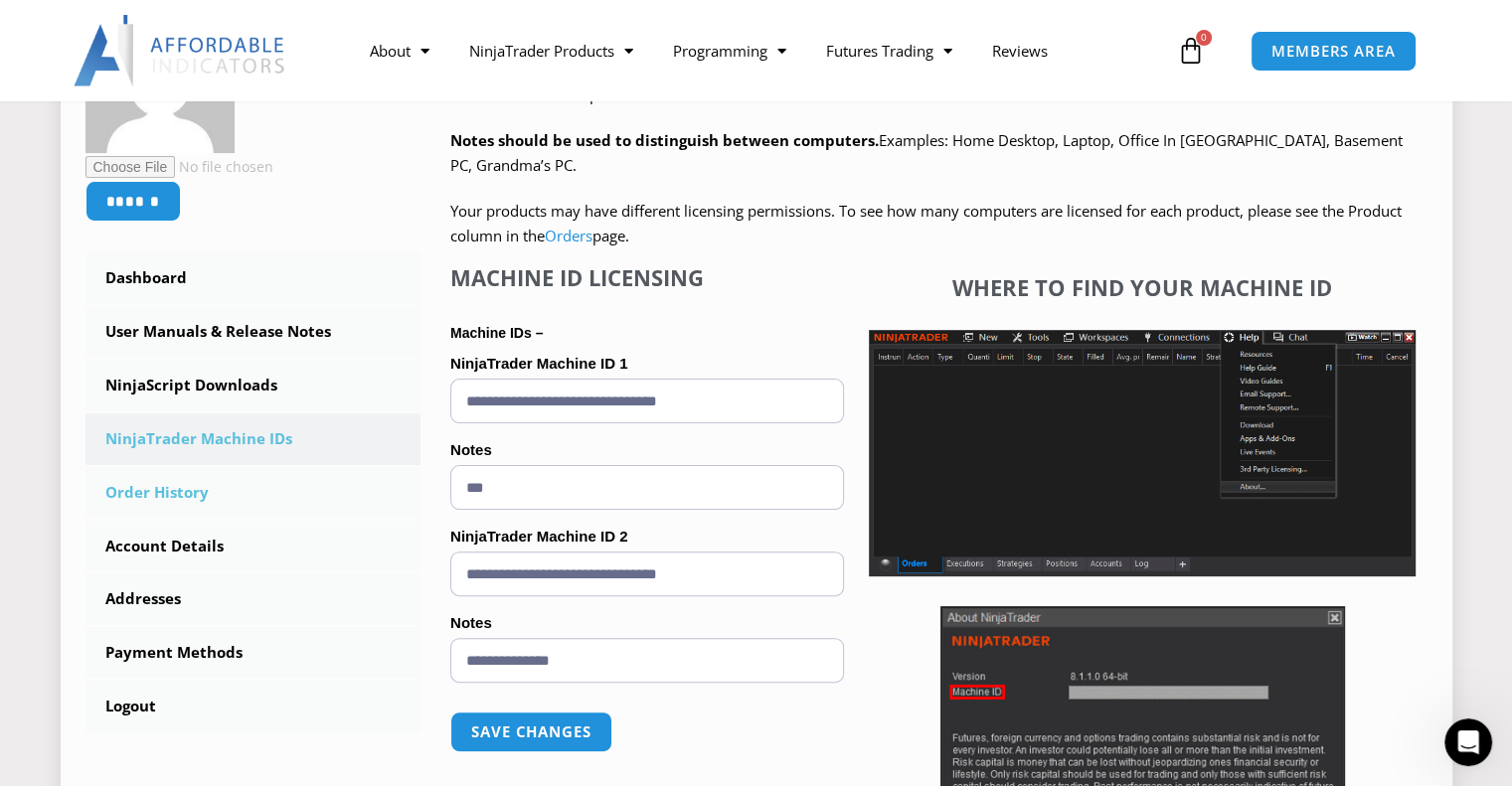 drag, startPoint x: 498, startPoint y: 484, endPoint x: 315, endPoint y: 490, distance: 183.0983 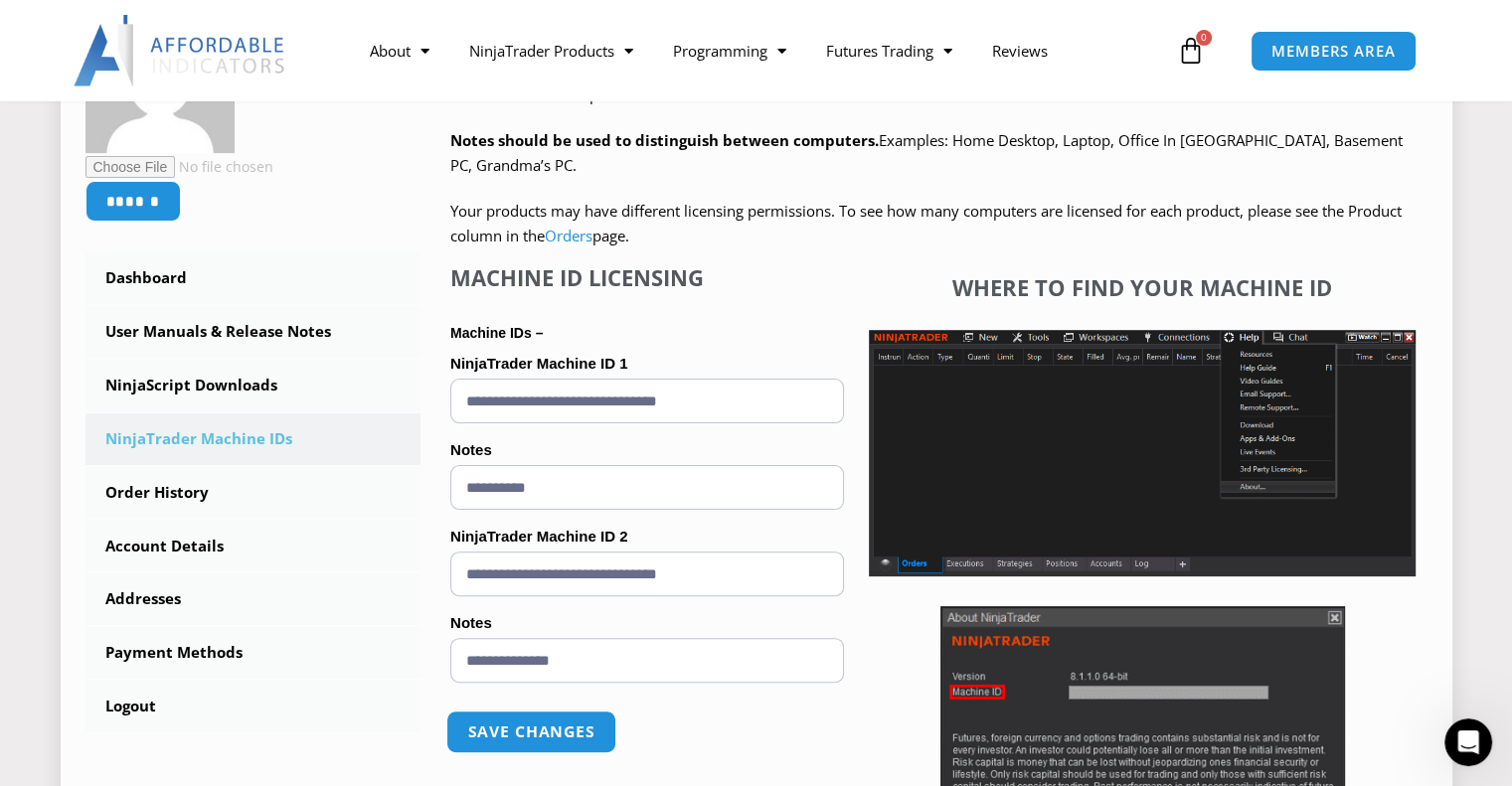 type on "**********" 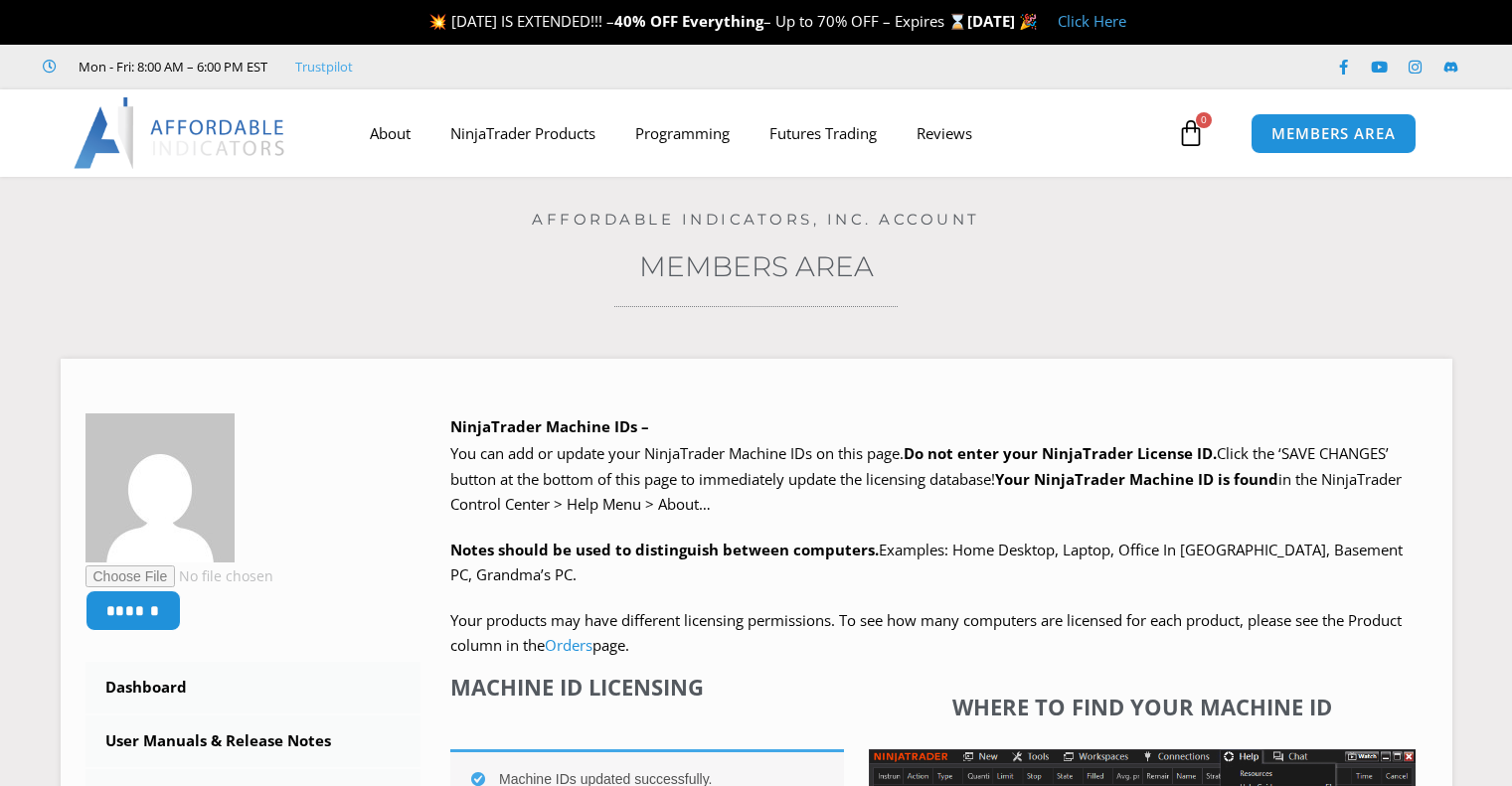 scroll, scrollTop: 0, scrollLeft: 0, axis: both 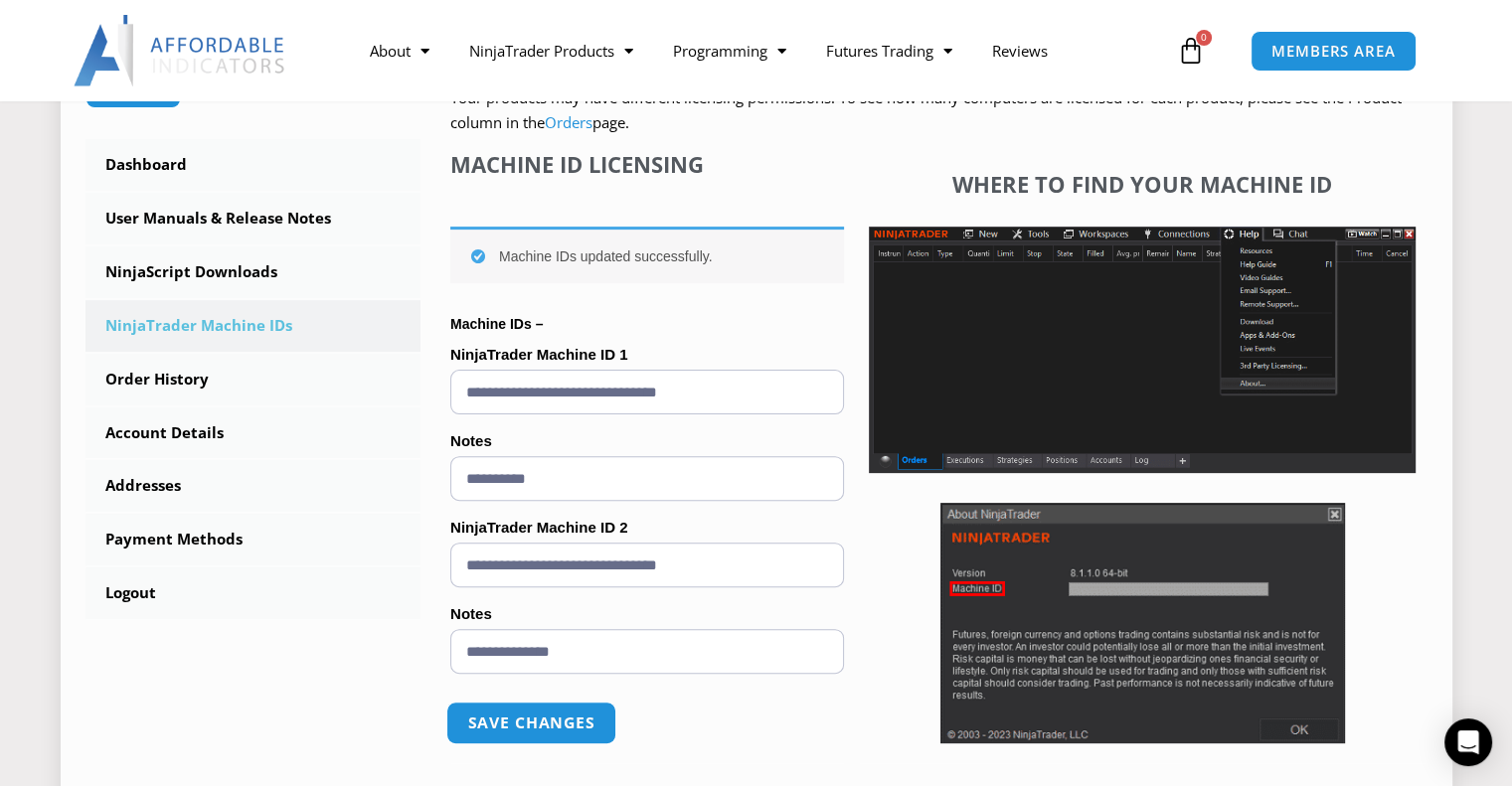 click on "Save changes" at bounding box center [531, 722] 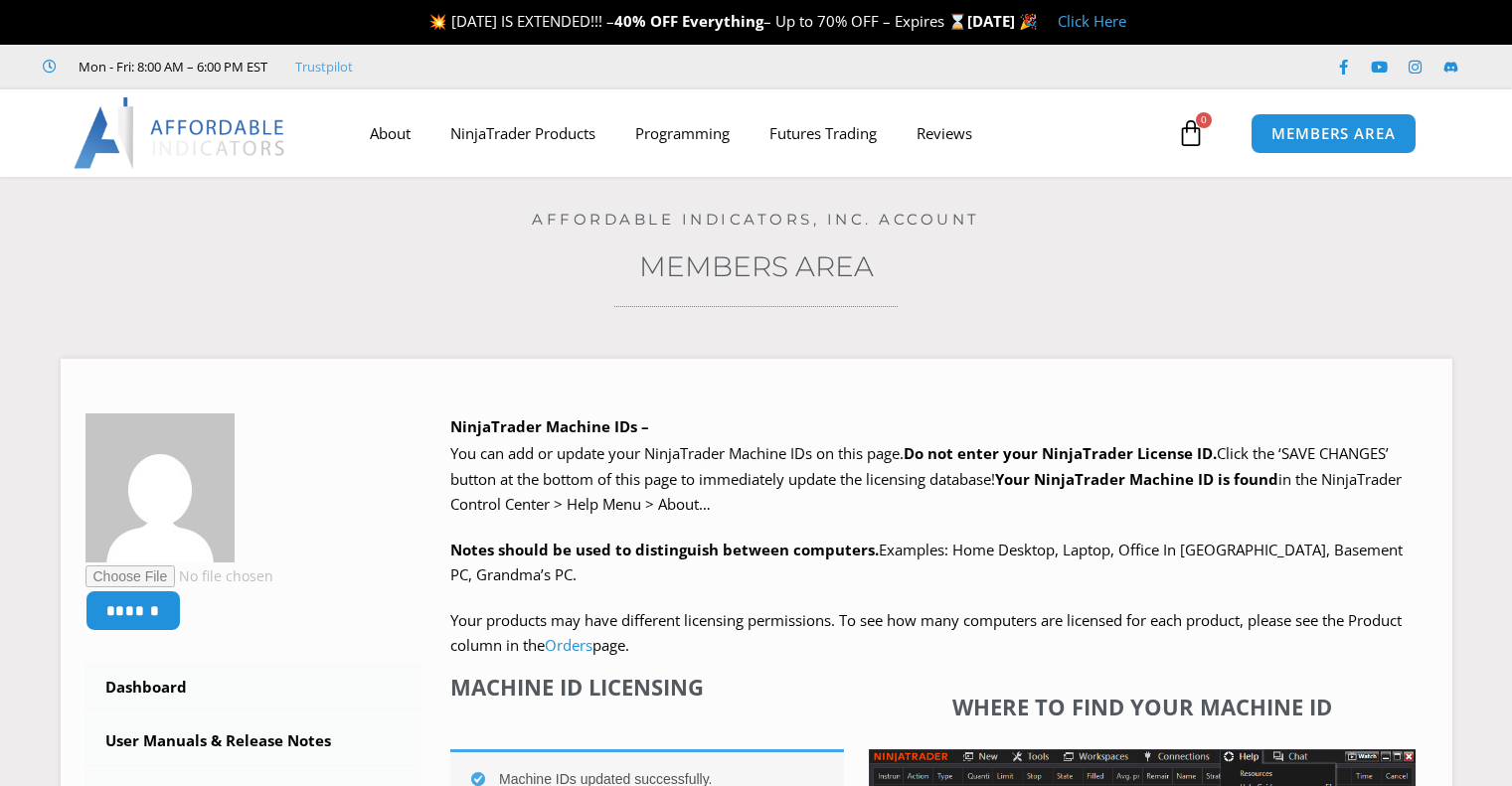 scroll, scrollTop: 0, scrollLeft: 0, axis: both 